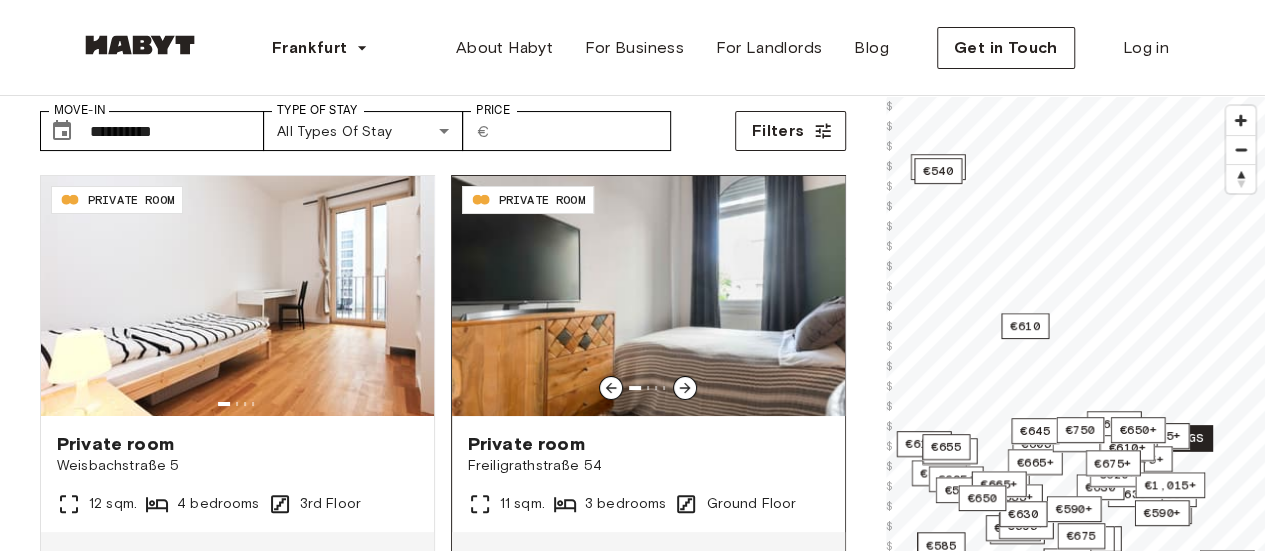 scroll, scrollTop: 100, scrollLeft: 0, axis: vertical 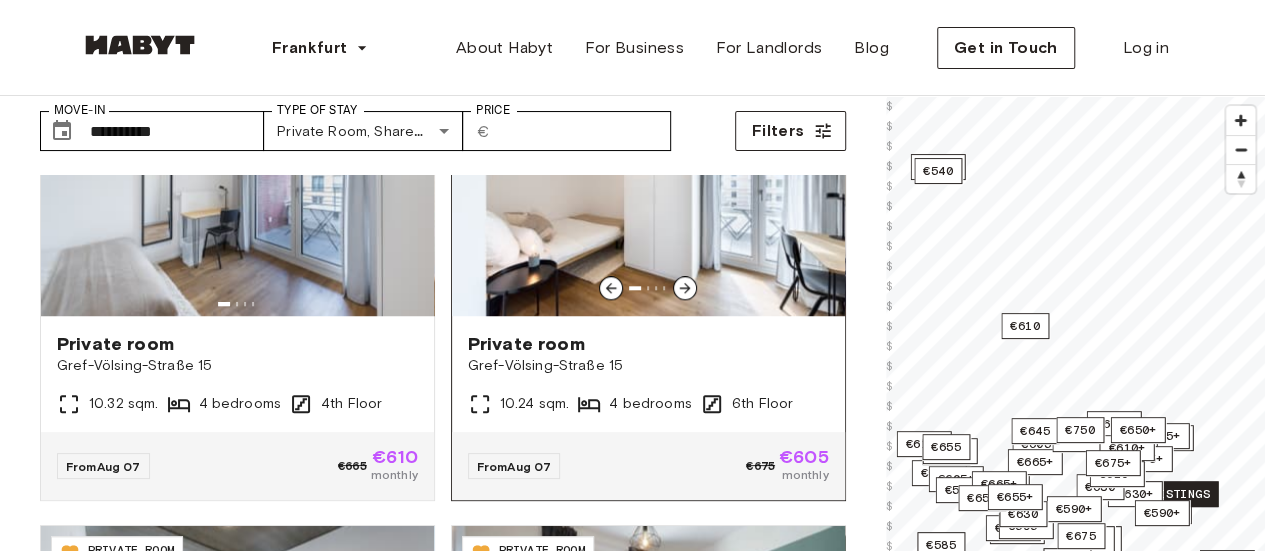 click 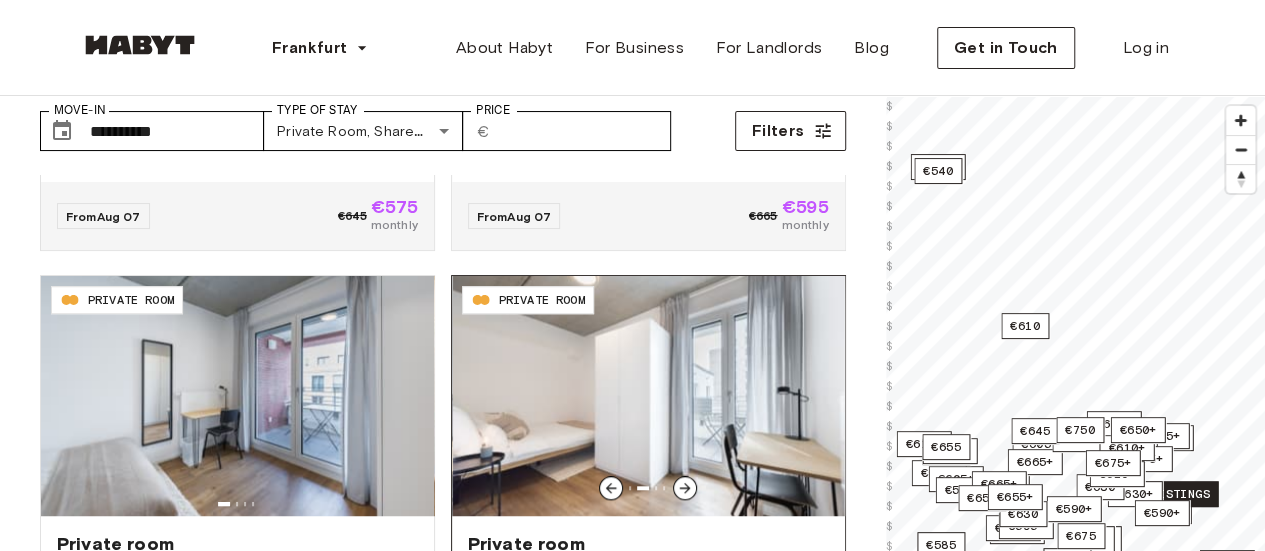 scroll, scrollTop: 900, scrollLeft: 0, axis: vertical 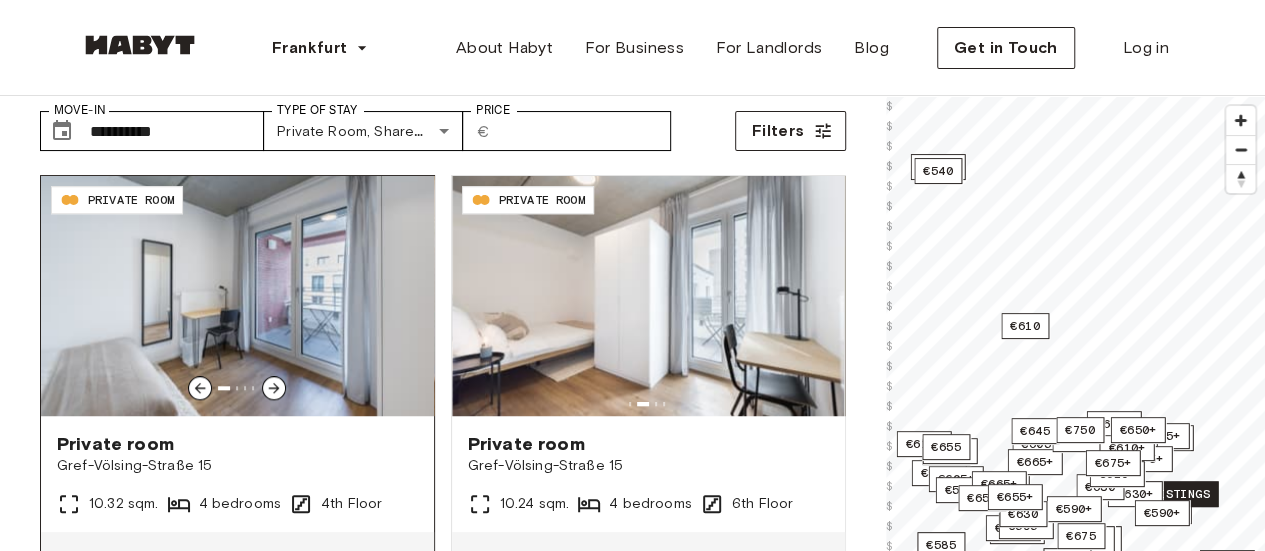 click 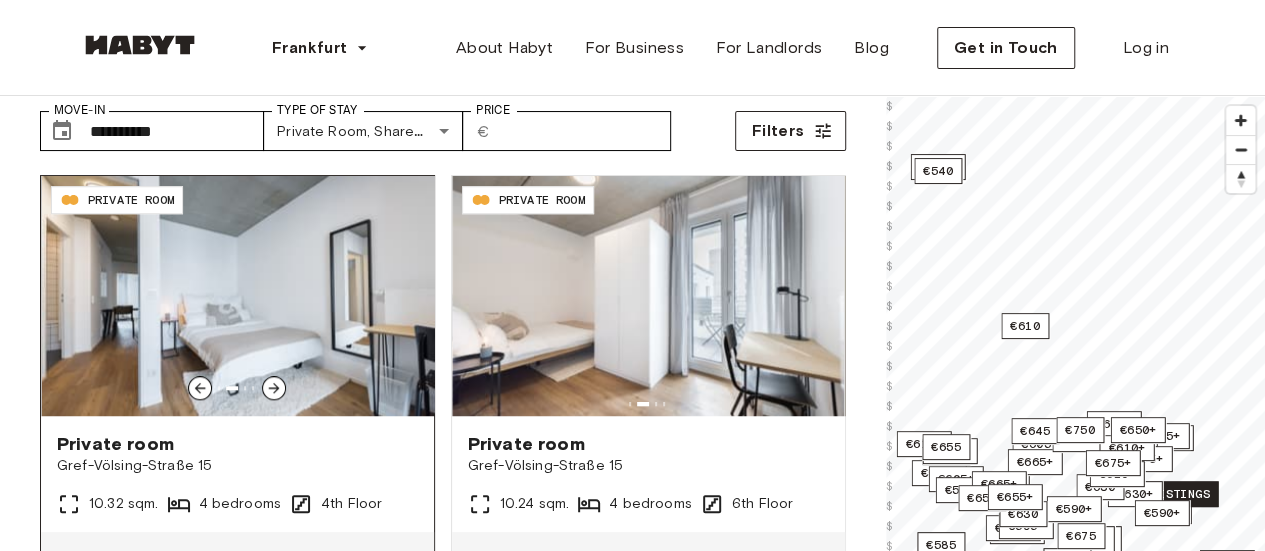 click 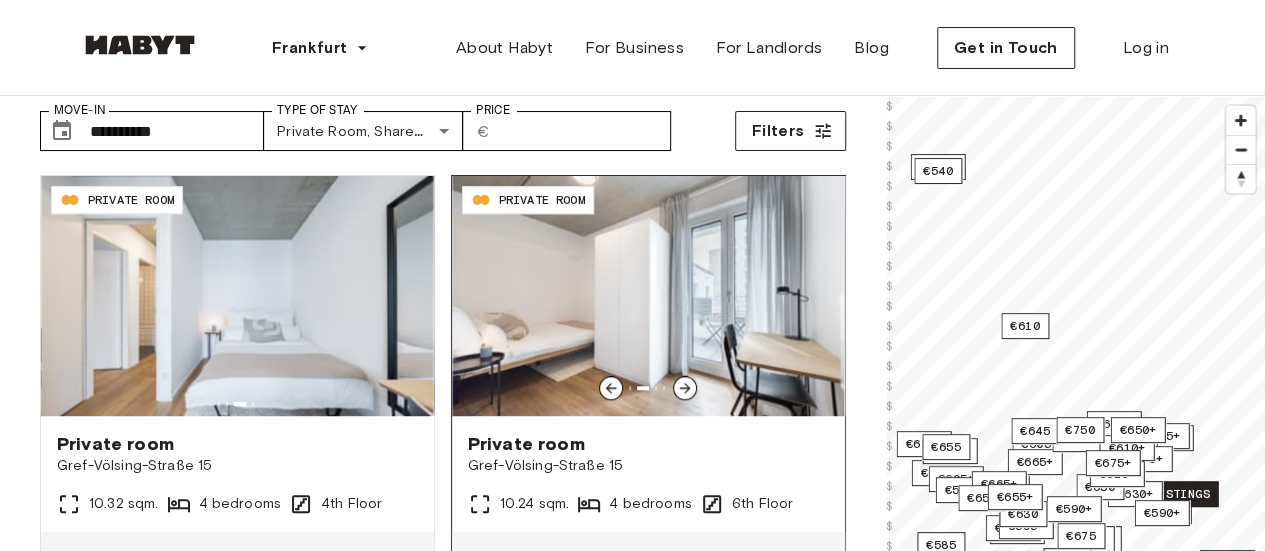 click on "Gref-Völsing-Straße 15" at bounding box center (648, 466) 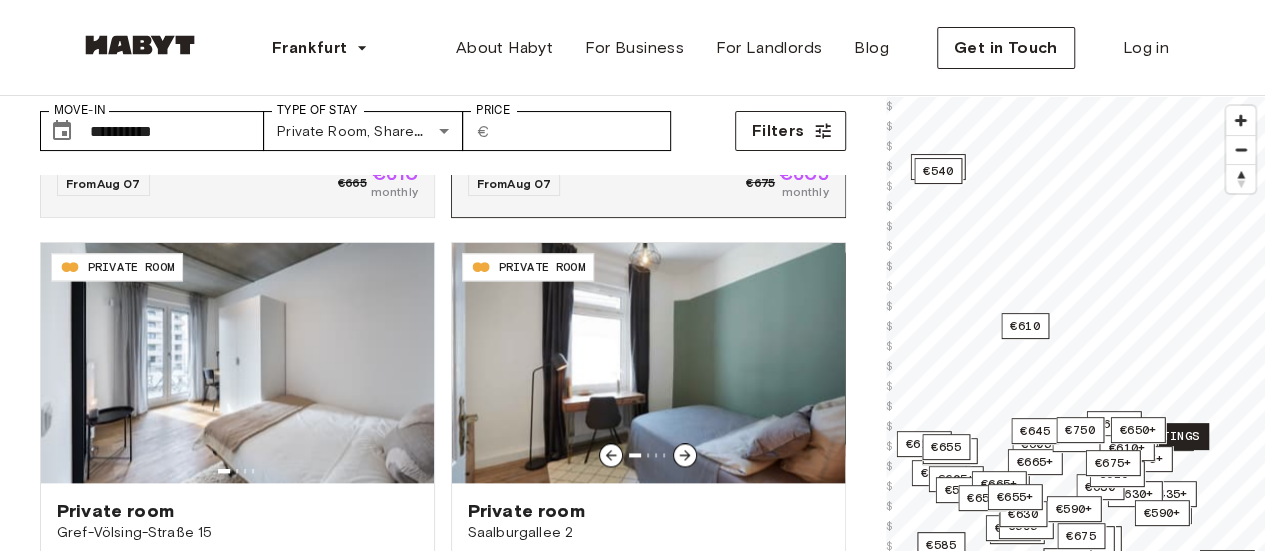 scroll, scrollTop: 1400, scrollLeft: 0, axis: vertical 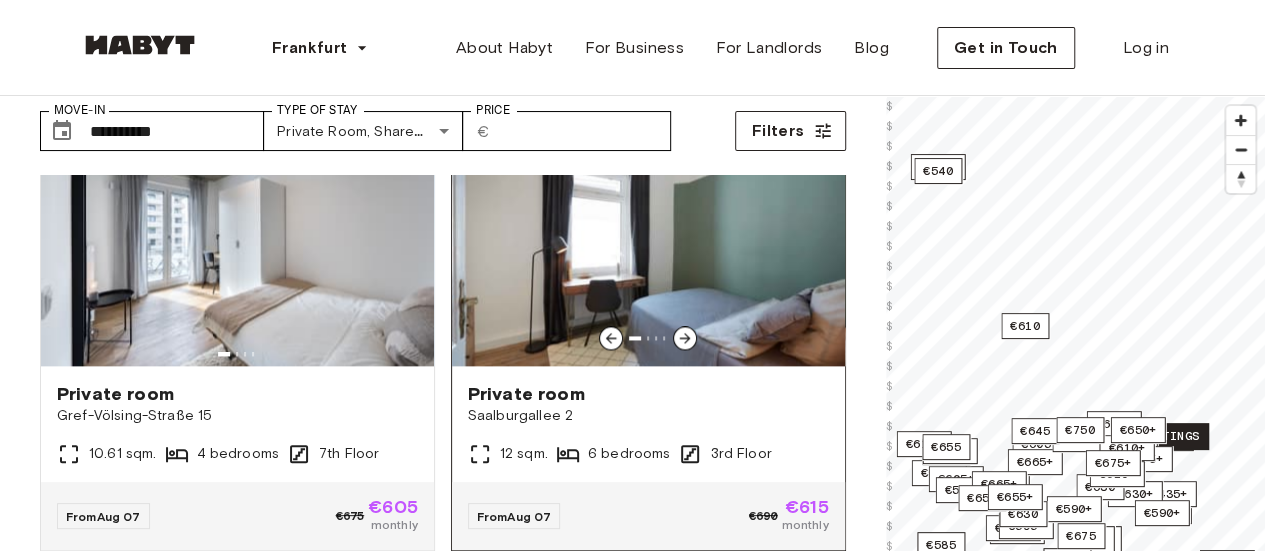 click 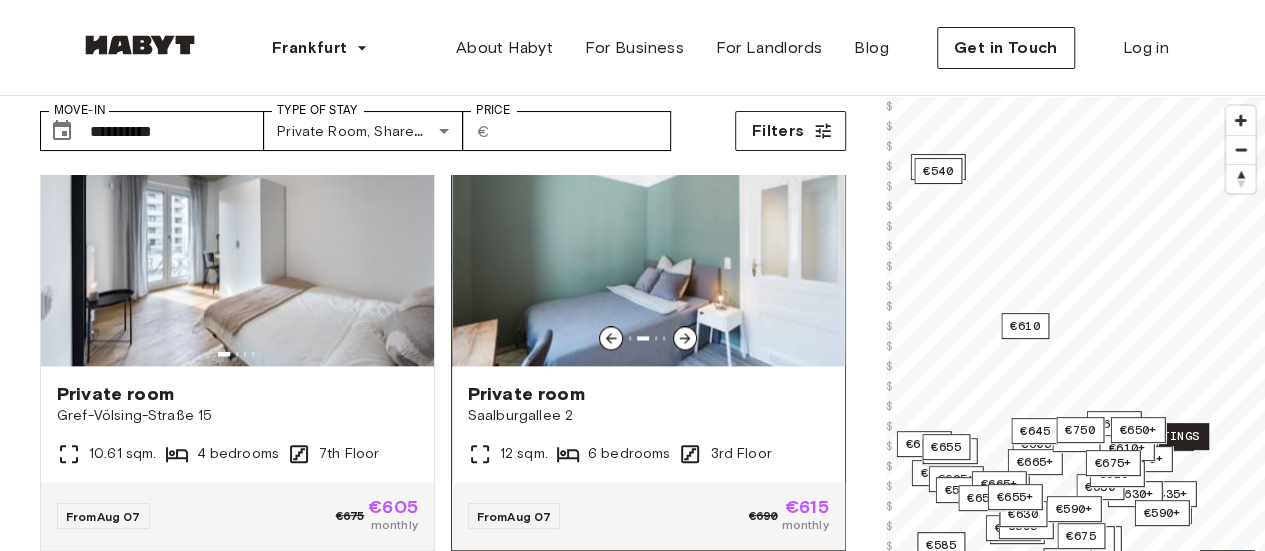click 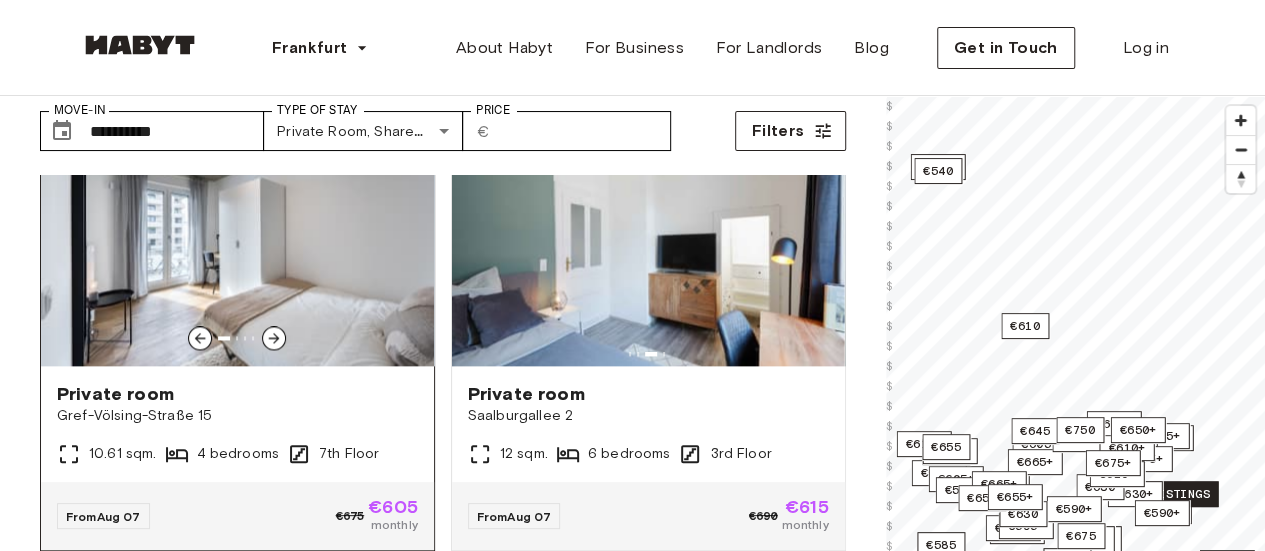 click at bounding box center (274, 338) 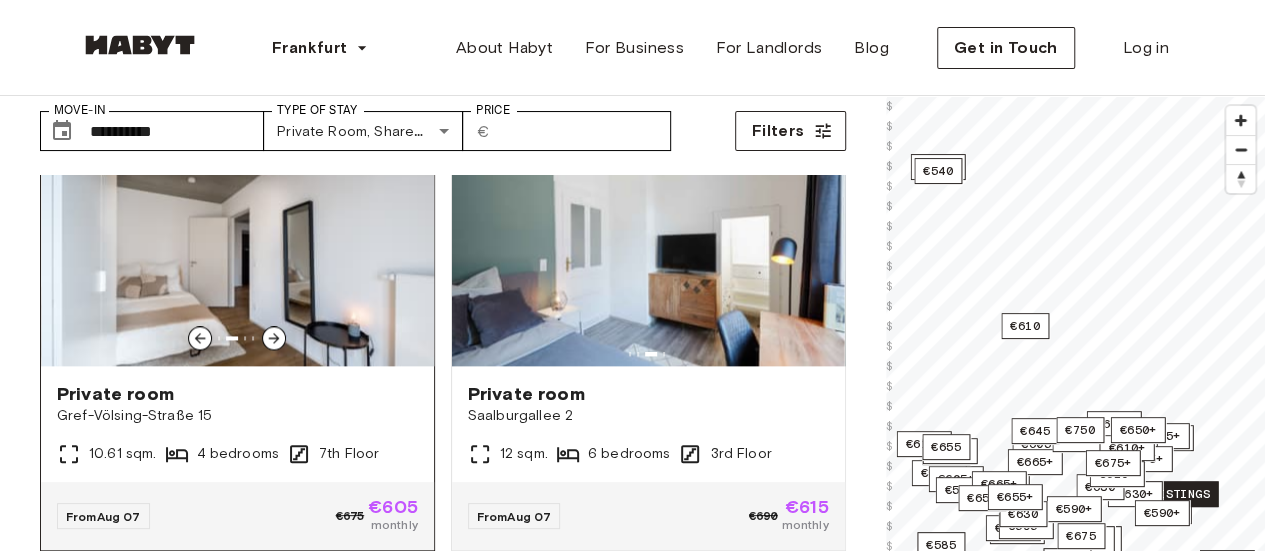 click at bounding box center (274, 338) 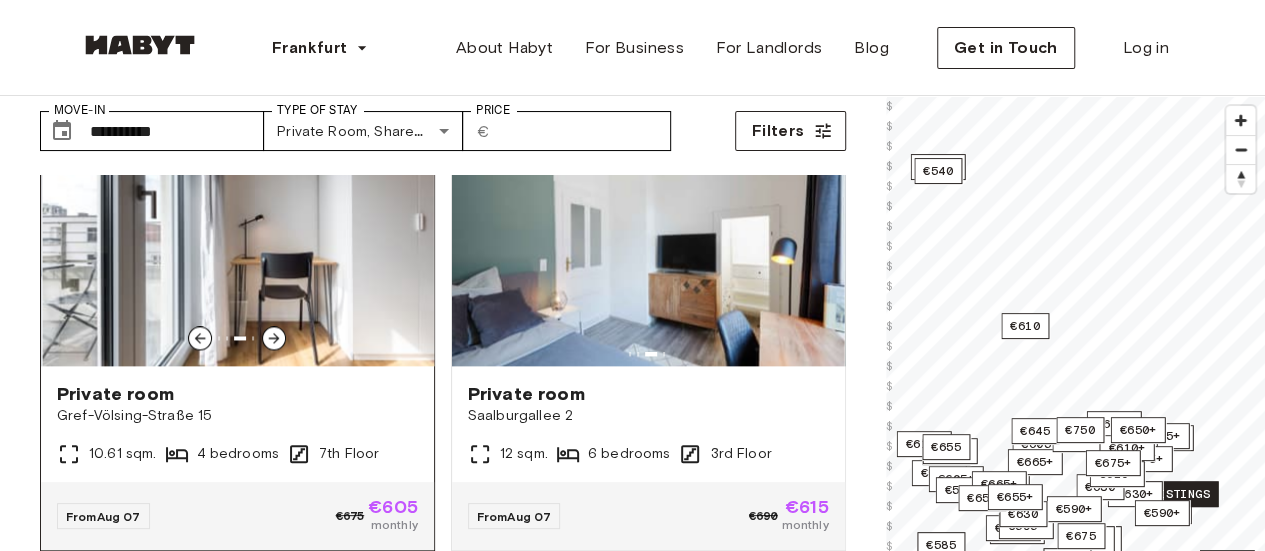 click at bounding box center [274, 338] 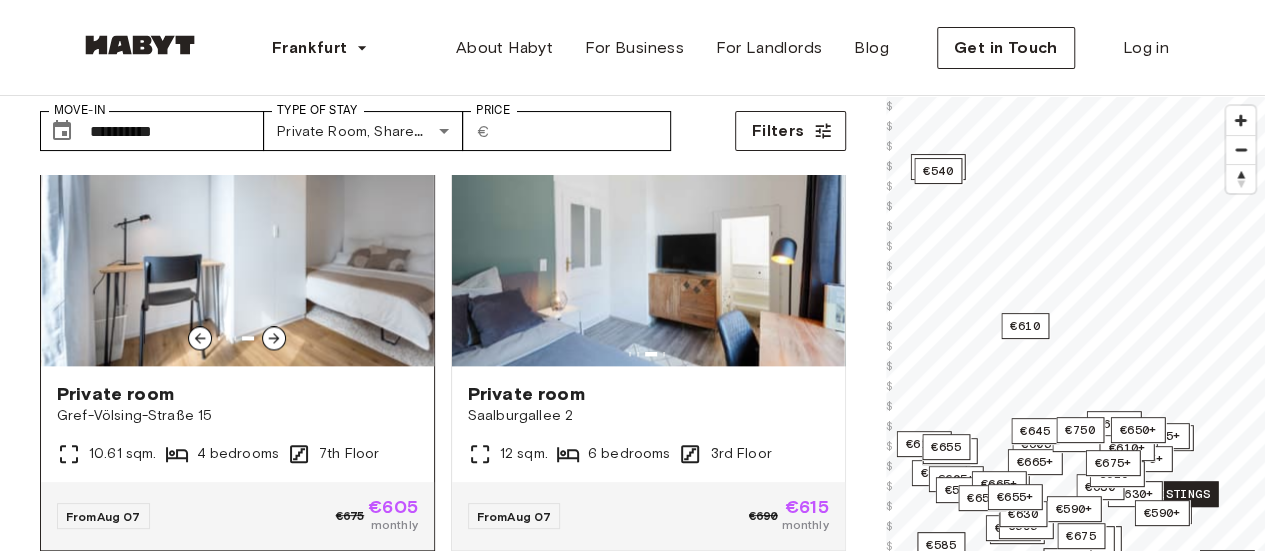 click at bounding box center [274, 338] 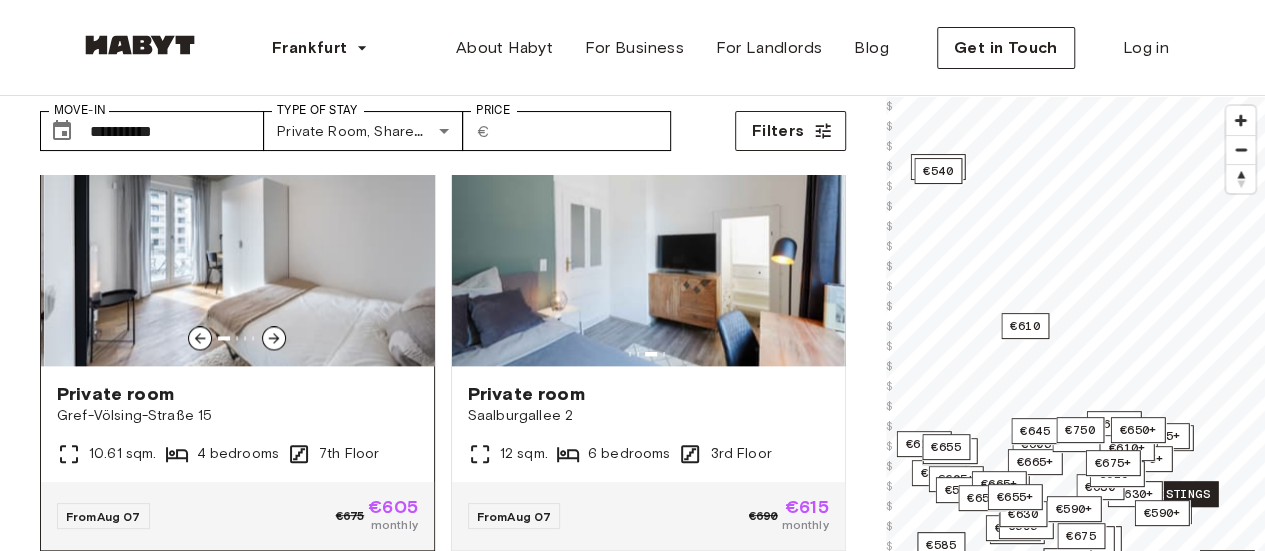 click at bounding box center (274, 338) 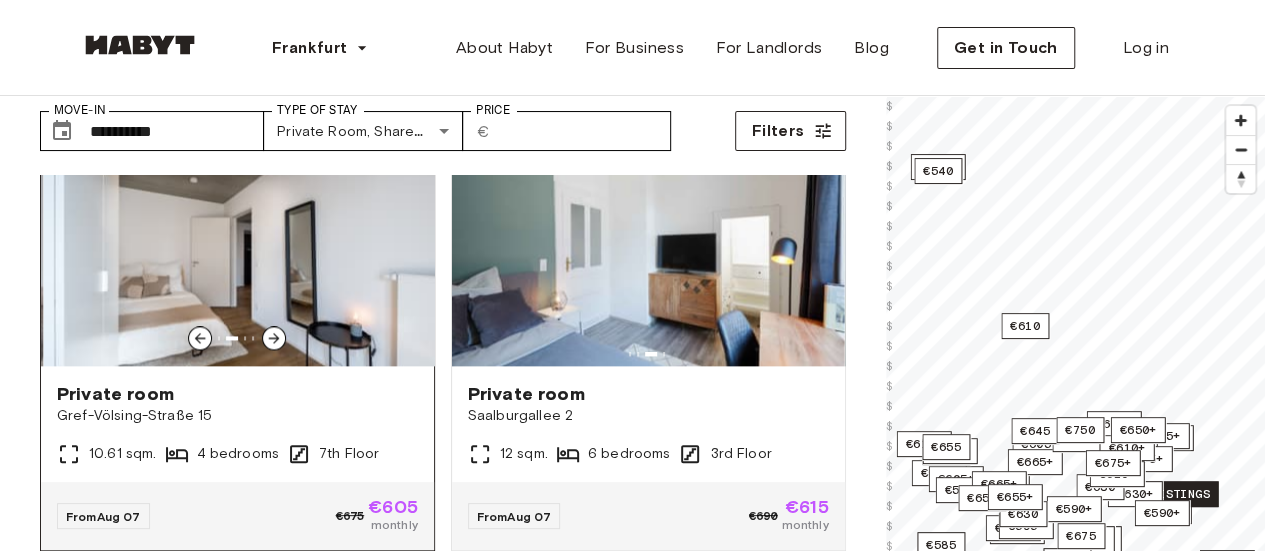 click at bounding box center [274, 338] 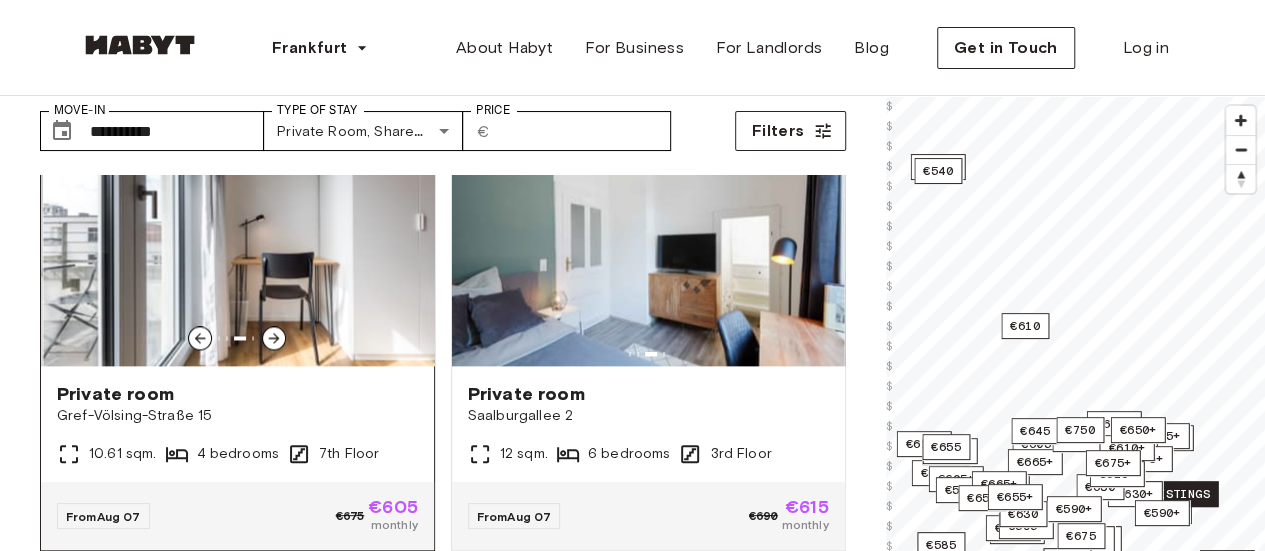 click at bounding box center [274, 338] 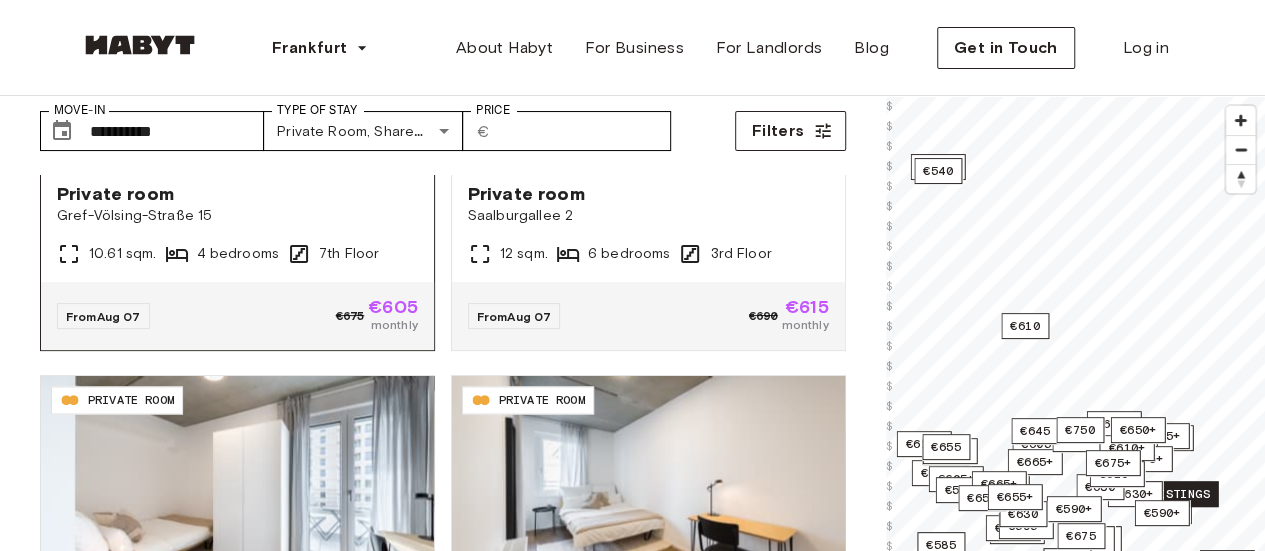 scroll, scrollTop: 1800, scrollLeft: 0, axis: vertical 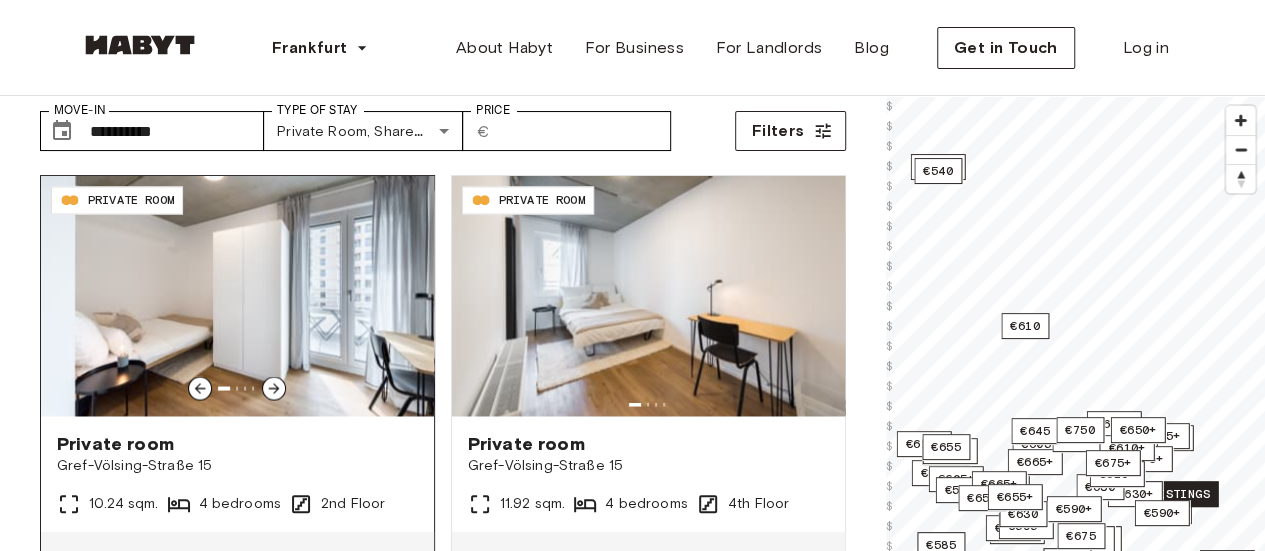 click 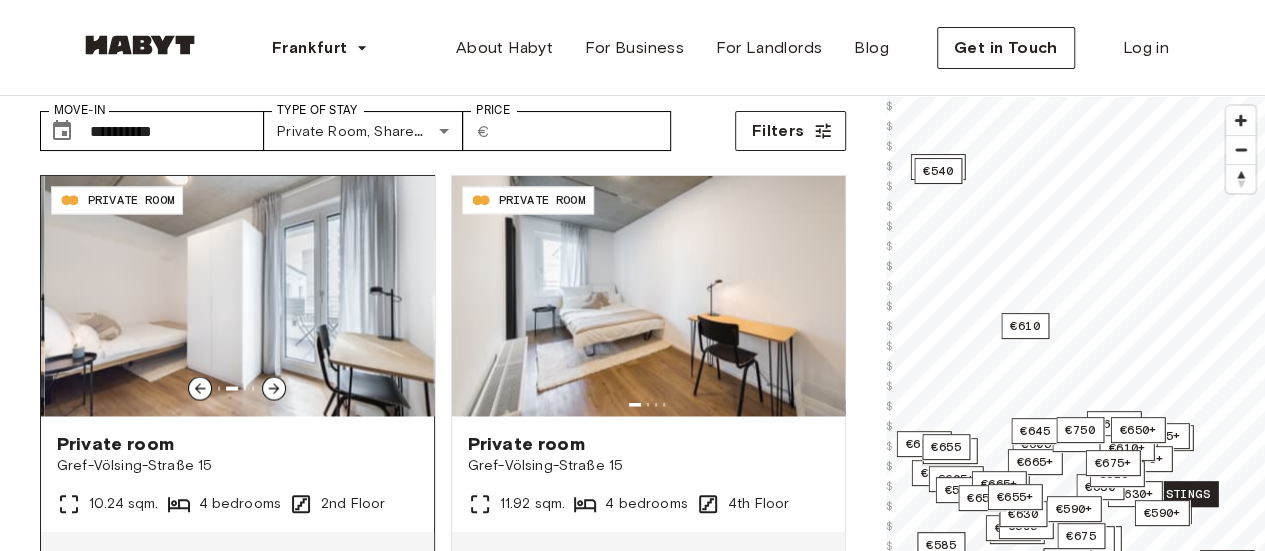 click 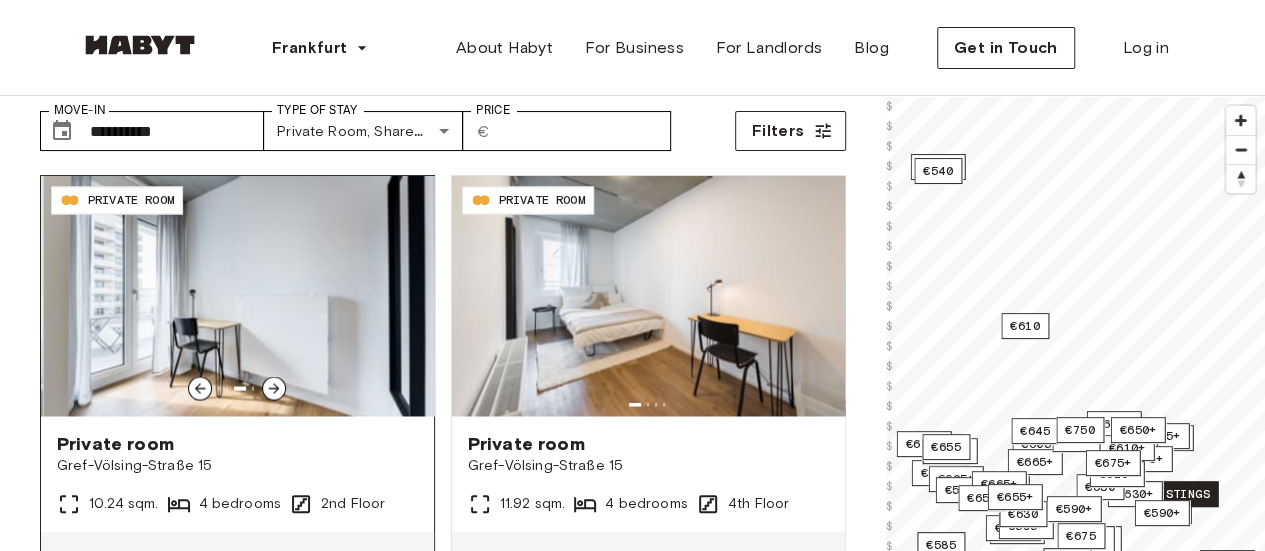 click at bounding box center [274, 388] 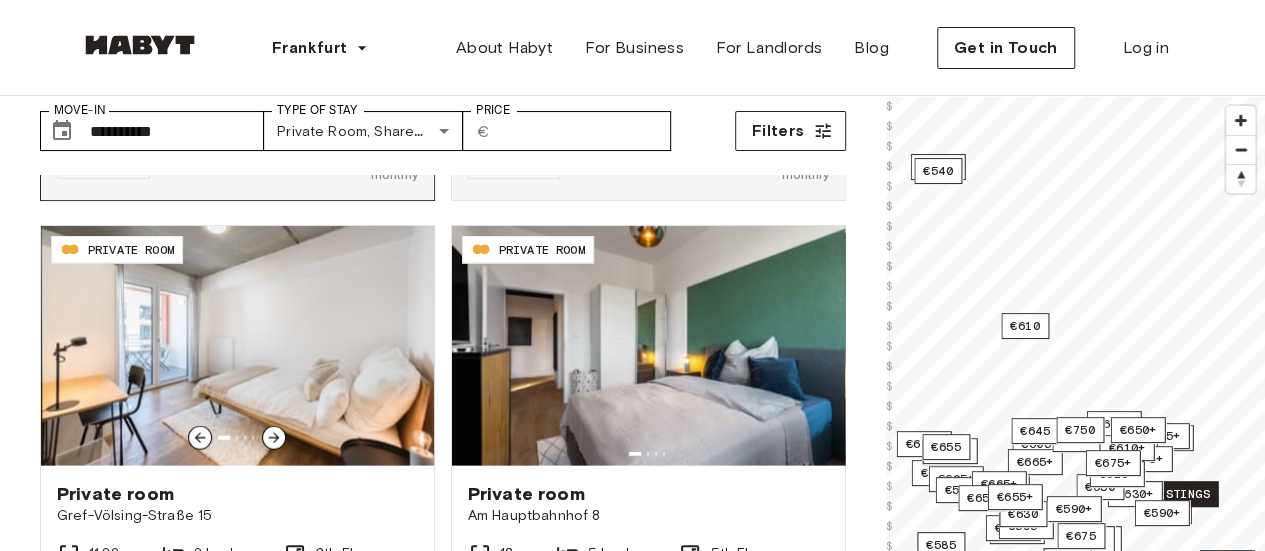 scroll, scrollTop: 2300, scrollLeft: 0, axis: vertical 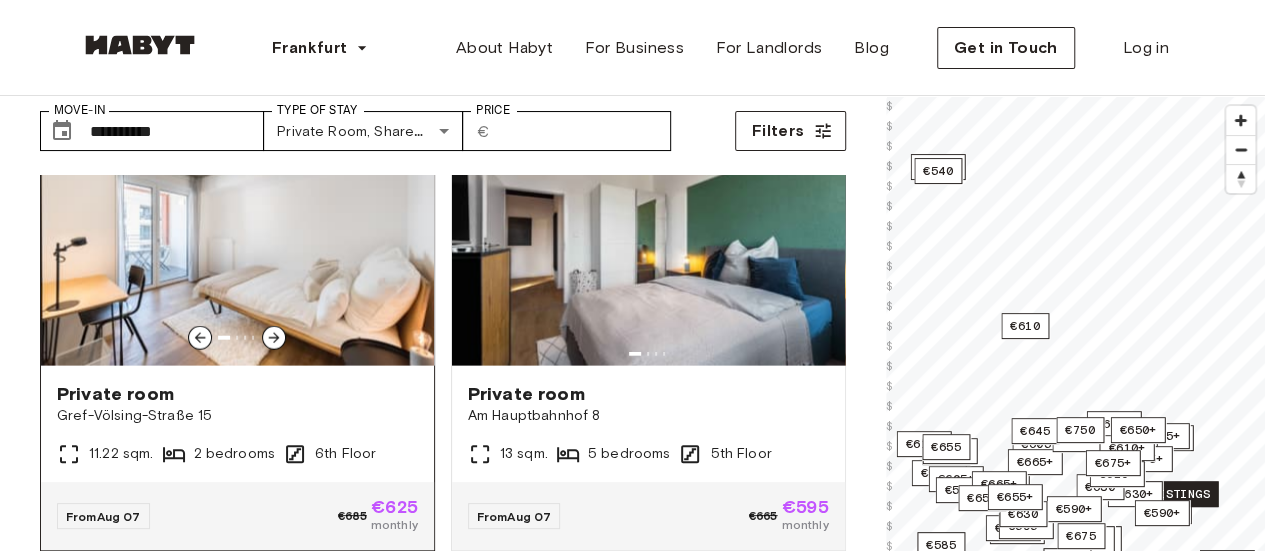 click at bounding box center [274, 338] 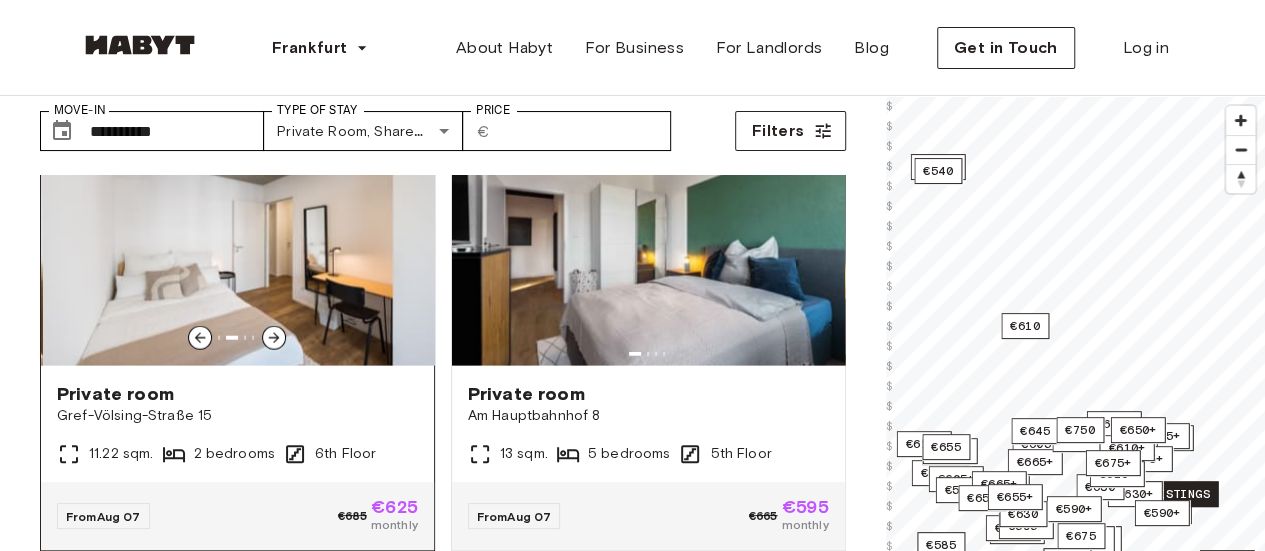 click at bounding box center [274, 338] 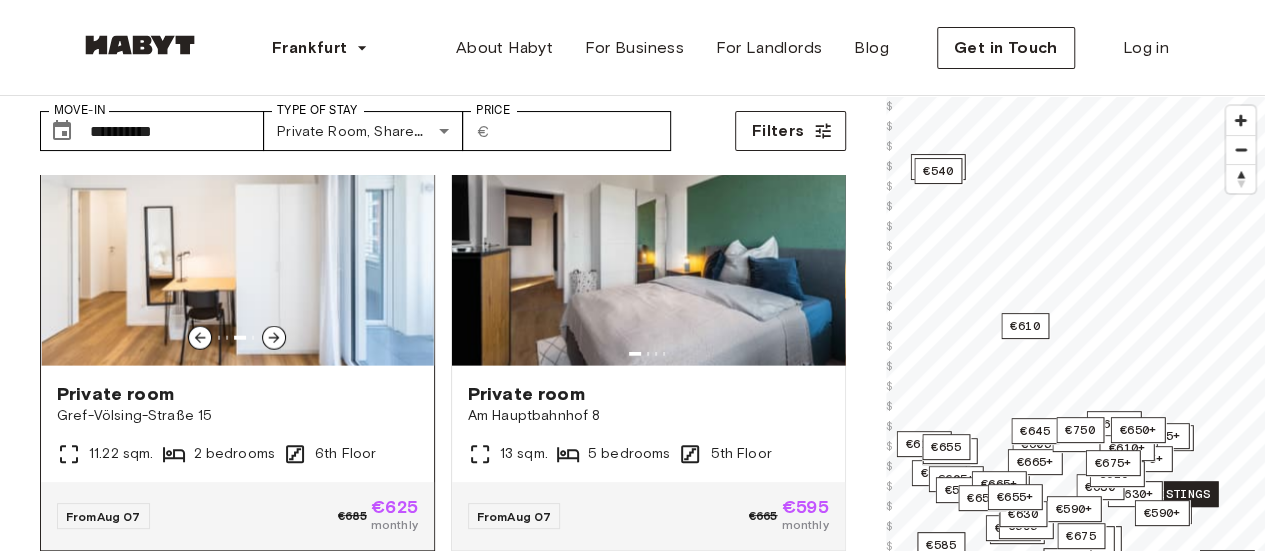 click 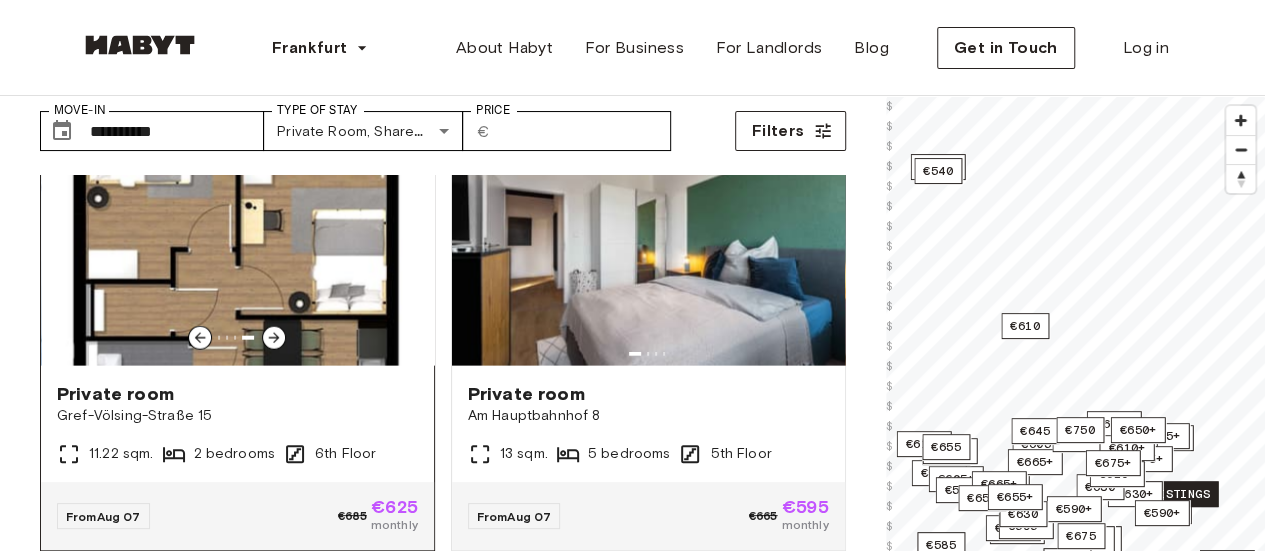 click 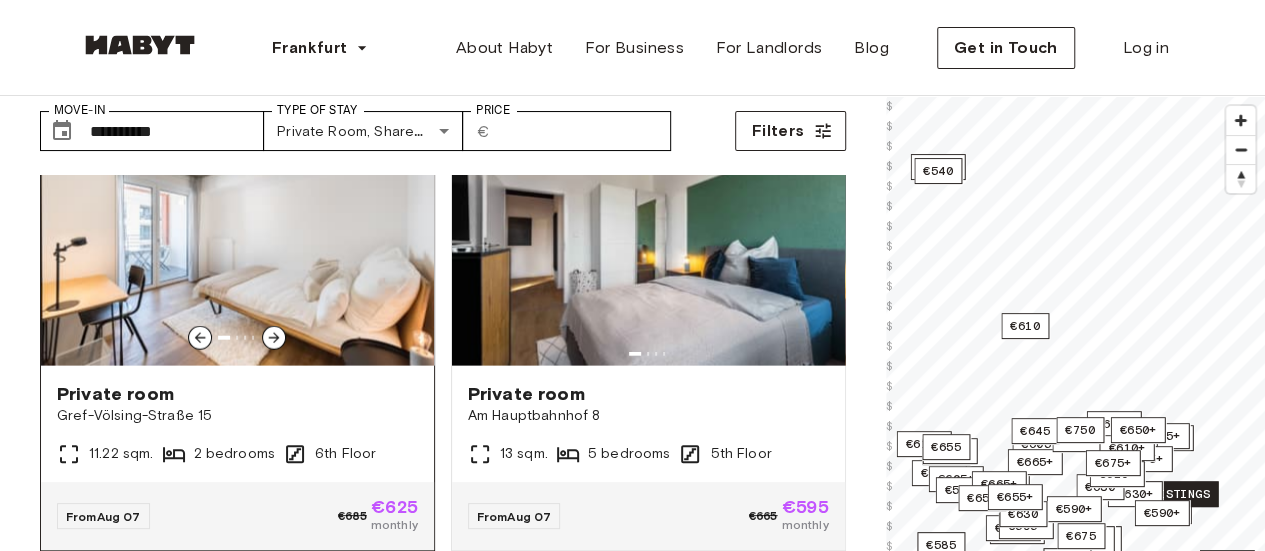 click 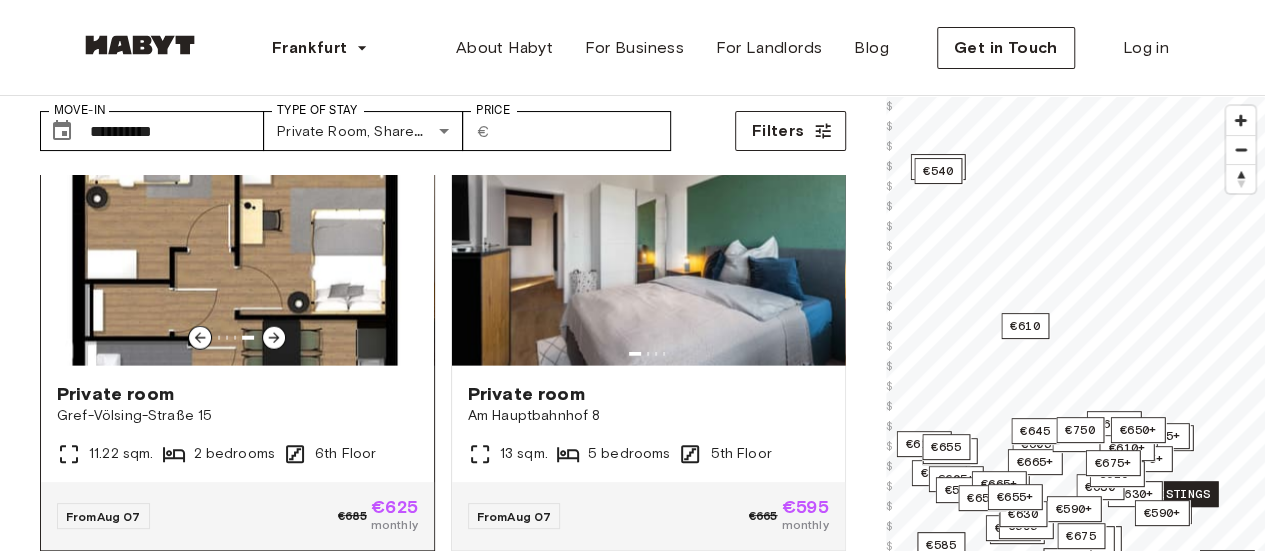 click 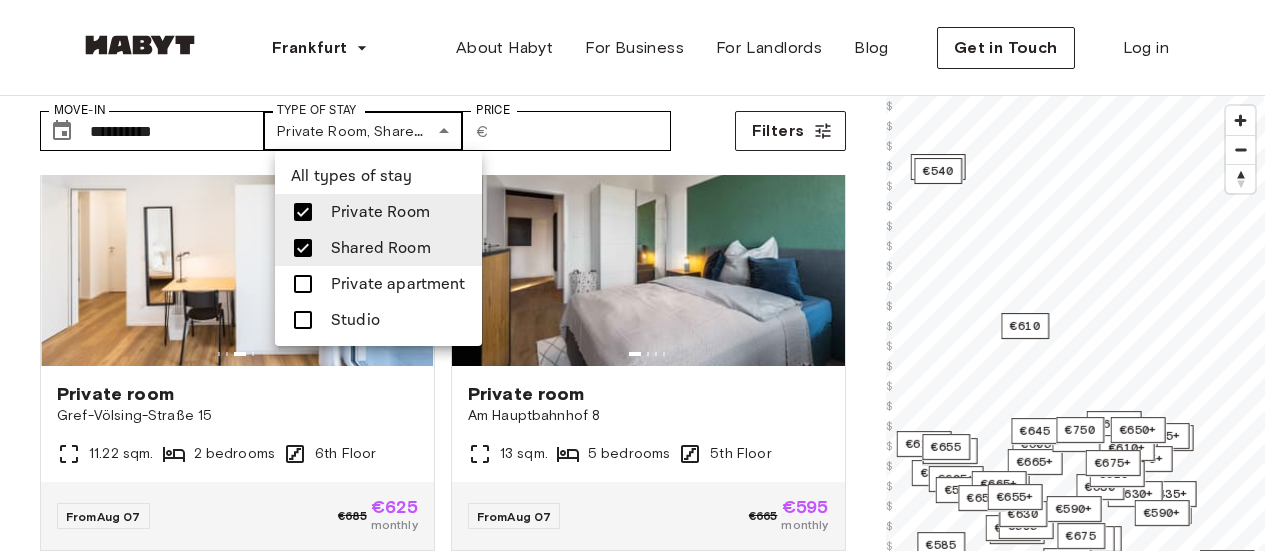 click on "**********" at bounding box center (640, 2306) 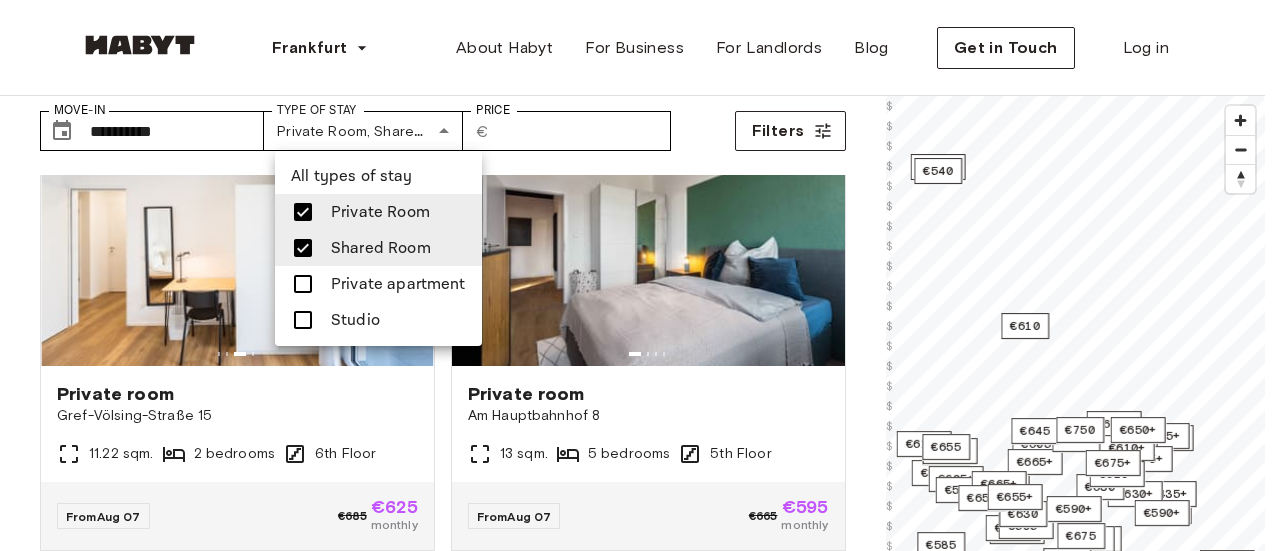 click on "Studio" at bounding box center (355, 320) 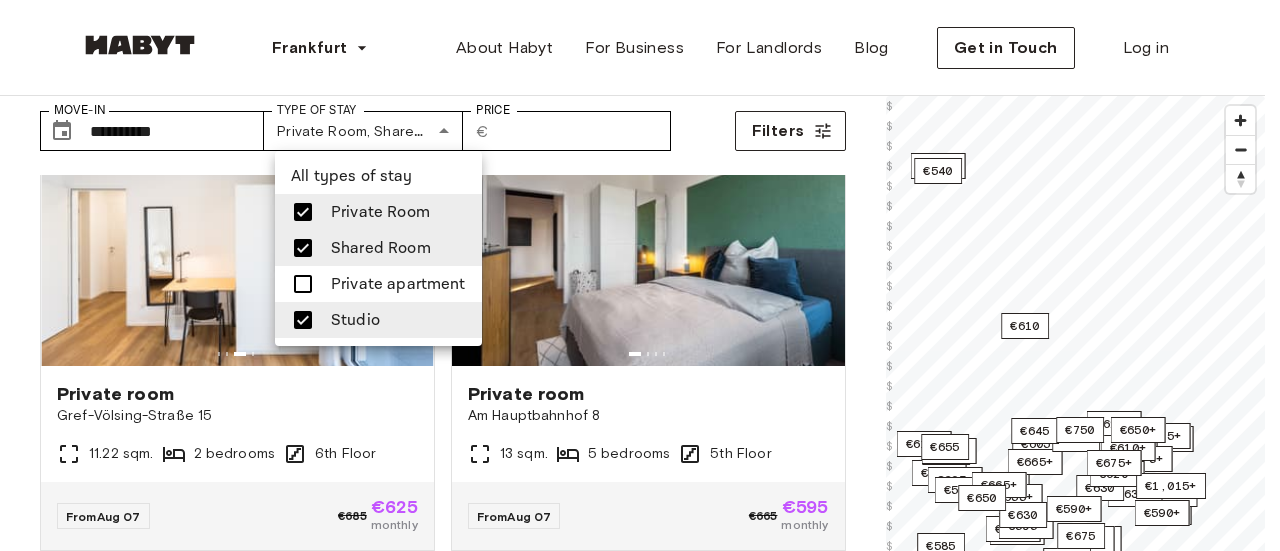 click on "Shared Room" at bounding box center (381, 248) 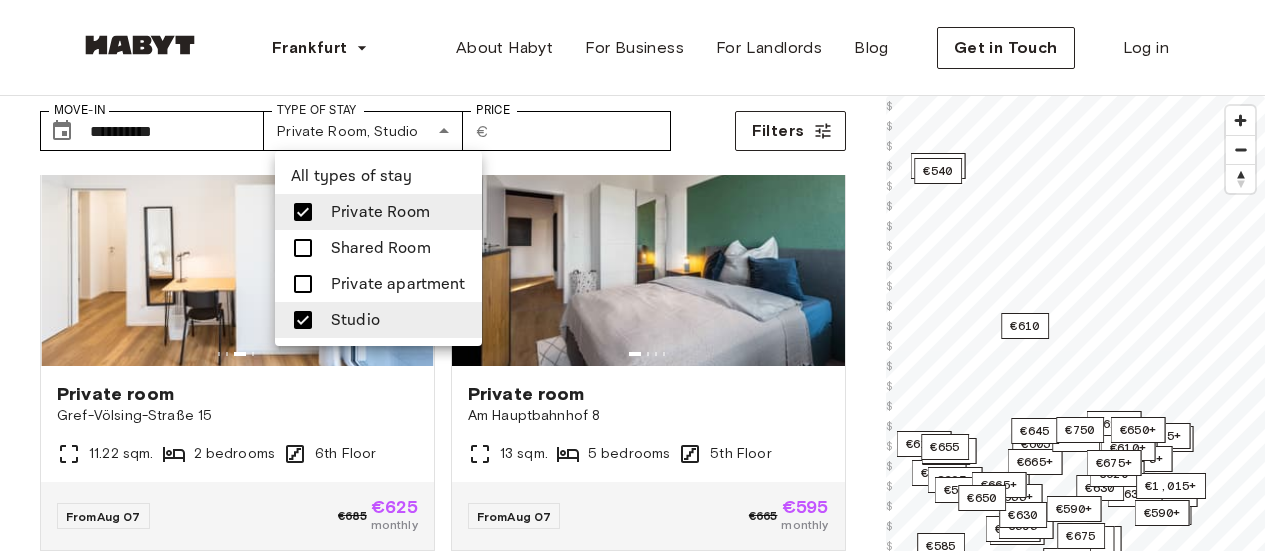 click on "Private apartment" at bounding box center [398, 284] 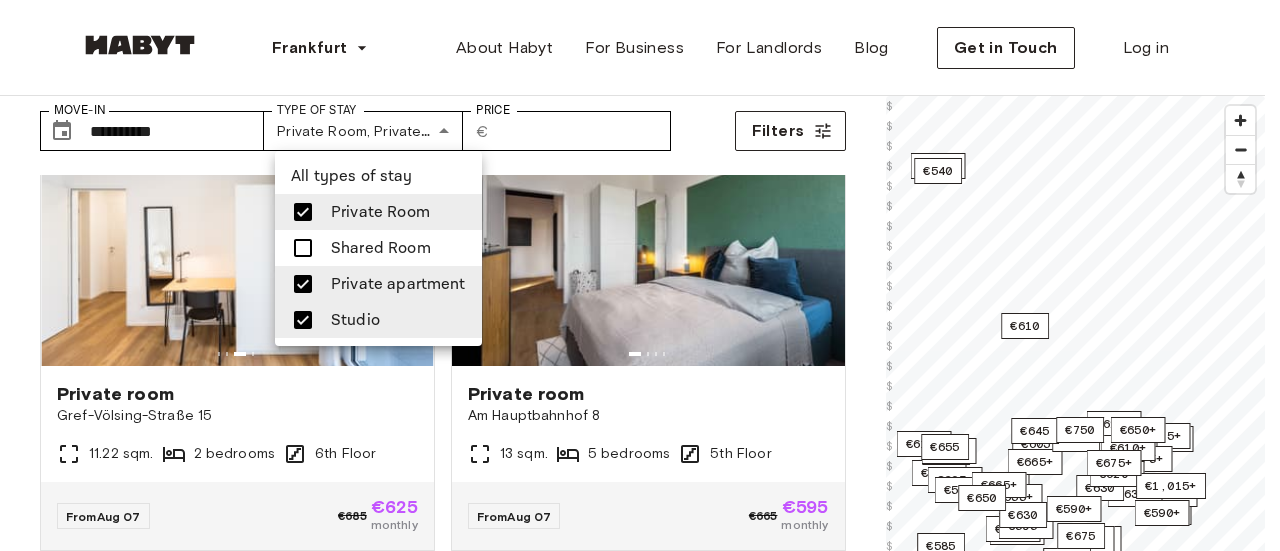 click at bounding box center (640, 275) 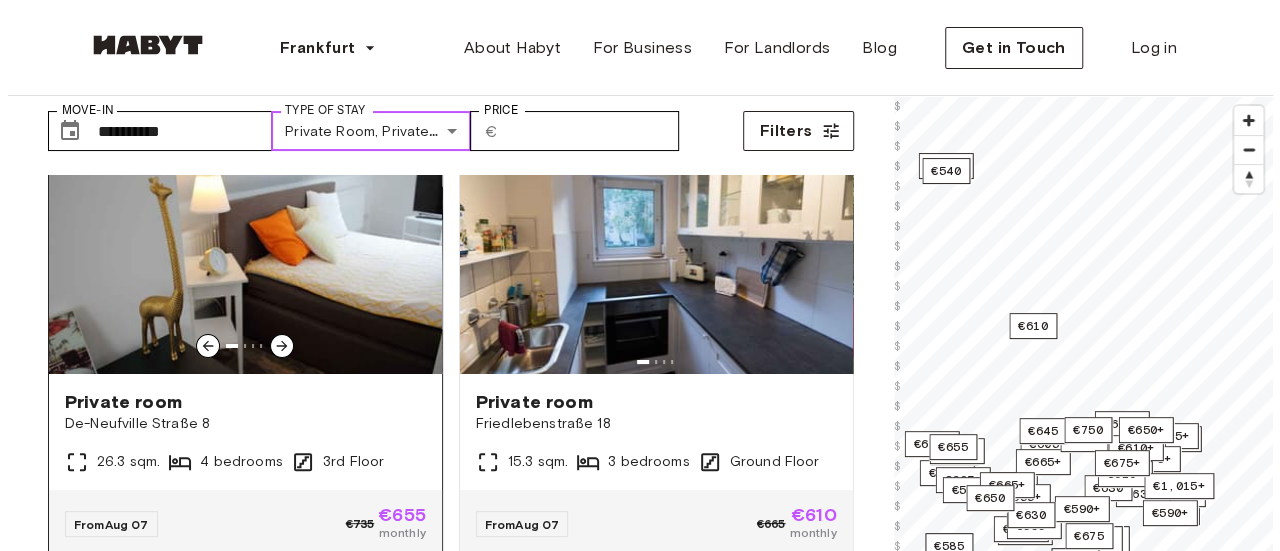 scroll, scrollTop: 3600, scrollLeft: 0, axis: vertical 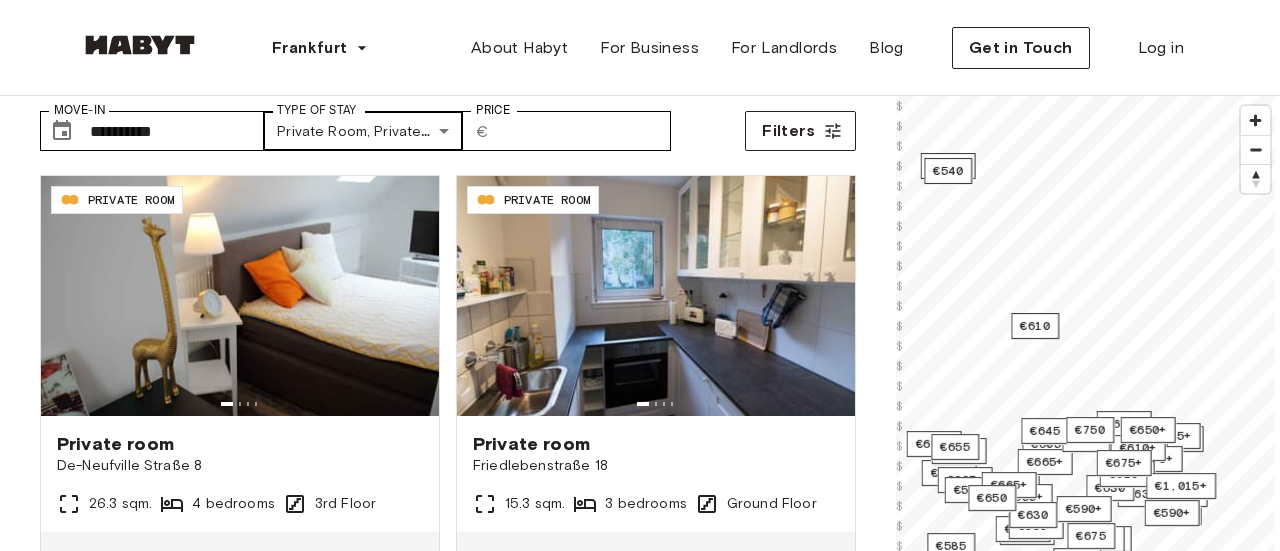 click on "**********" at bounding box center [640, 2295] 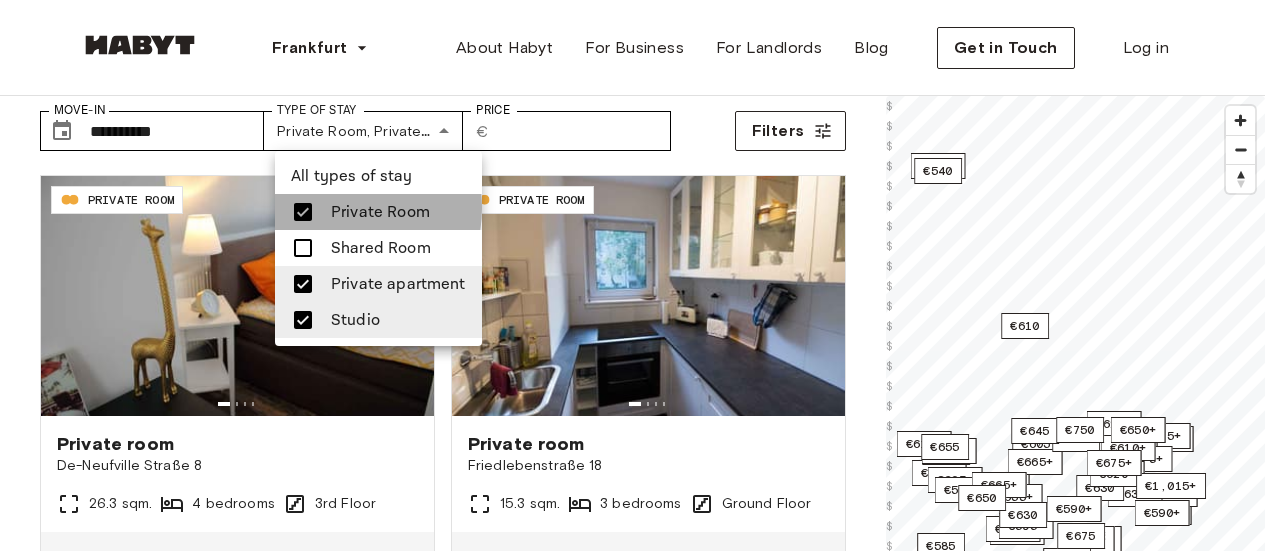 click on "Private Room" at bounding box center [380, 212] 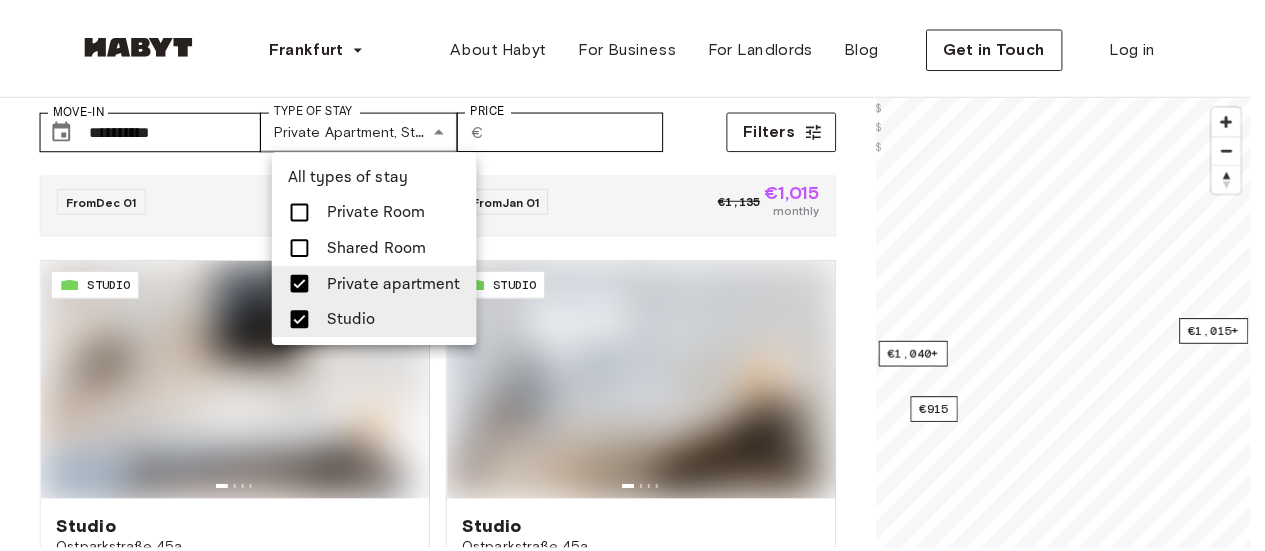 scroll, scrollTop: 3074, scrollLeft: 0, axis: vertical 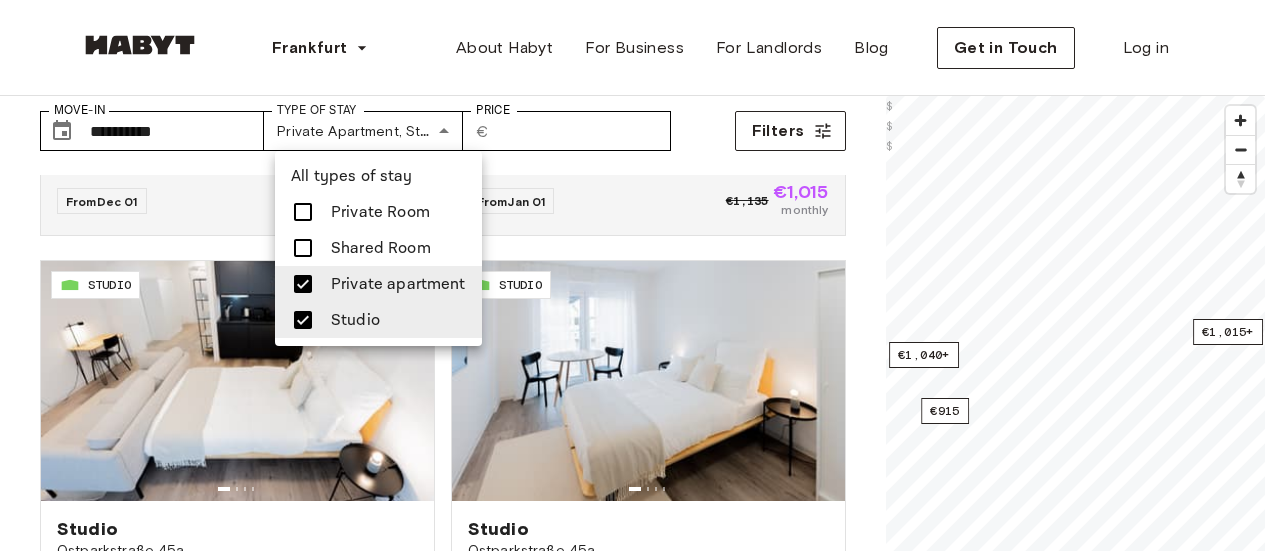 click at bounding box center [640, 275] 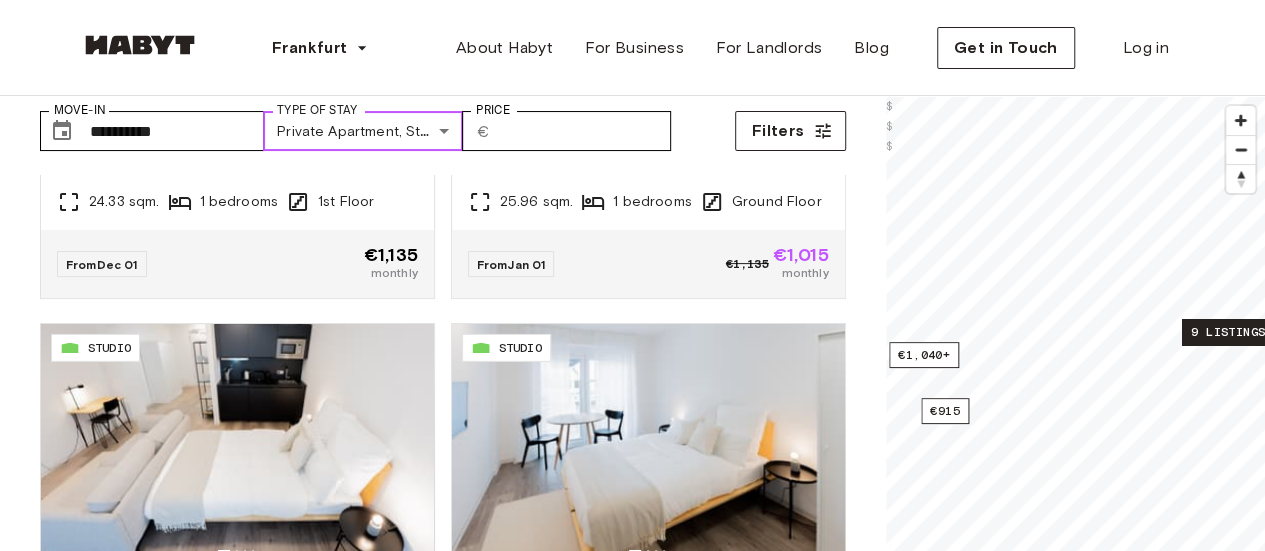 scroll, scrollTop: 3074, scrollLeft: 0, axis: vertical 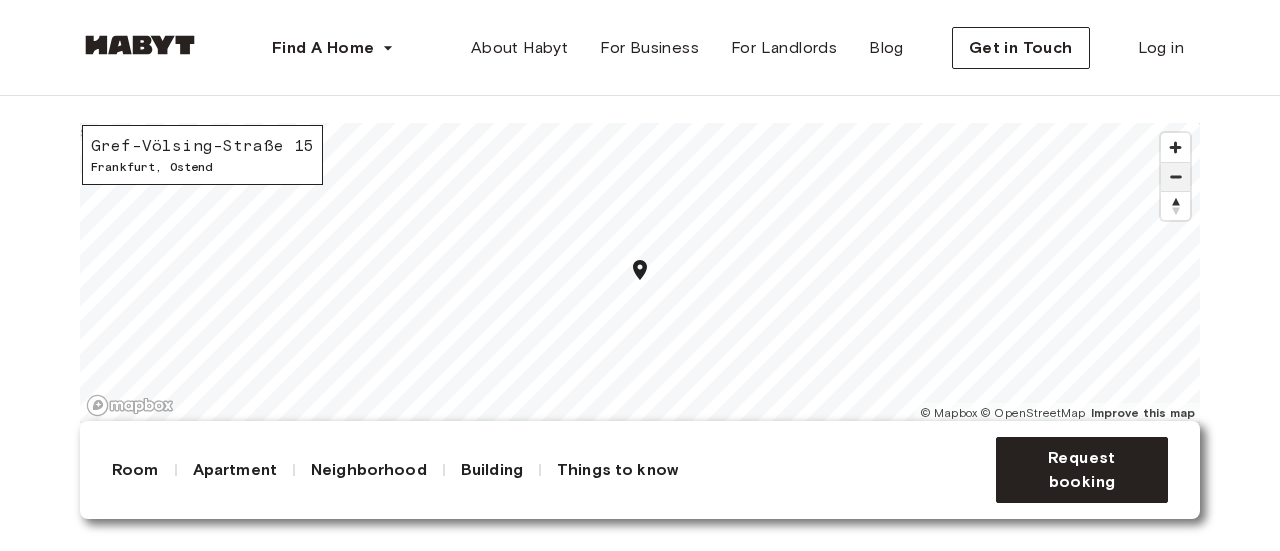 click at bounding box center (1175, 177) 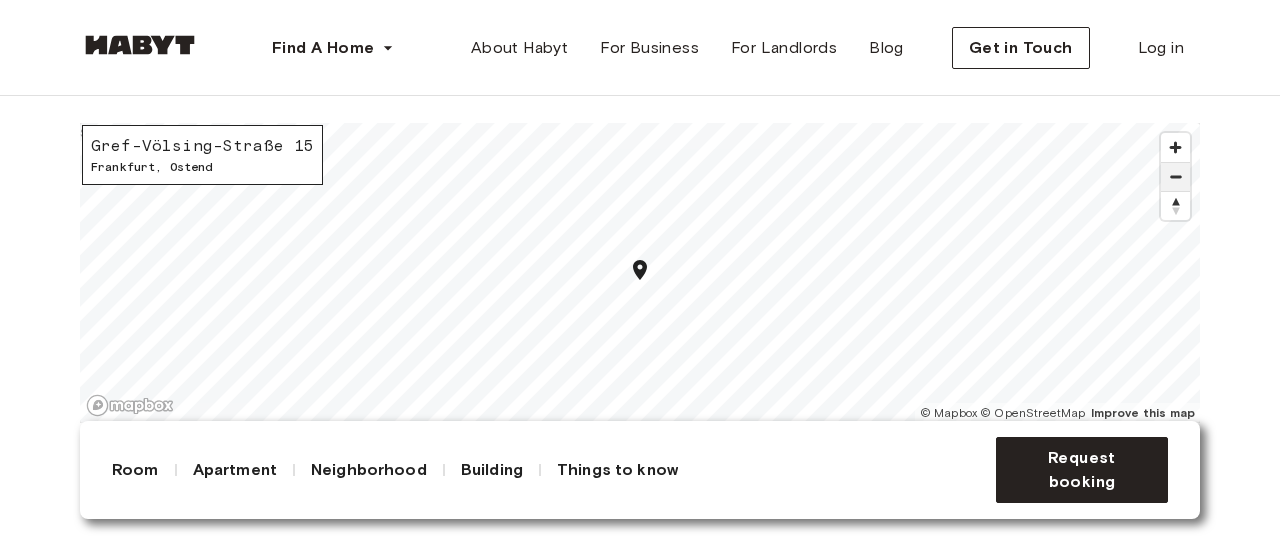 click at bounding box center [1175, 177] 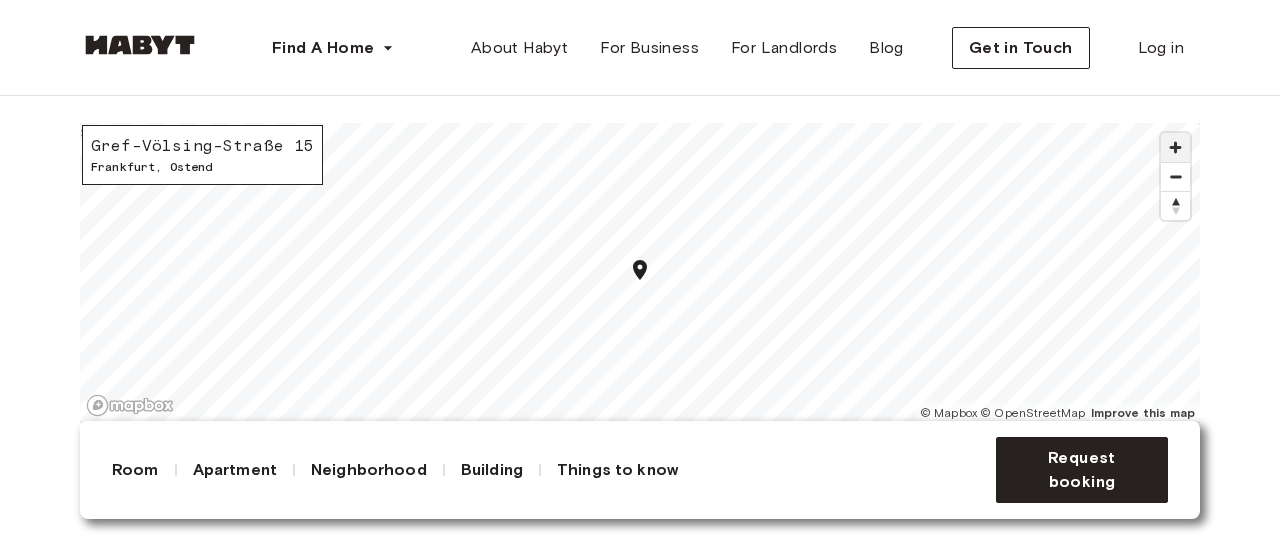click at bounding box center (1175, 147) 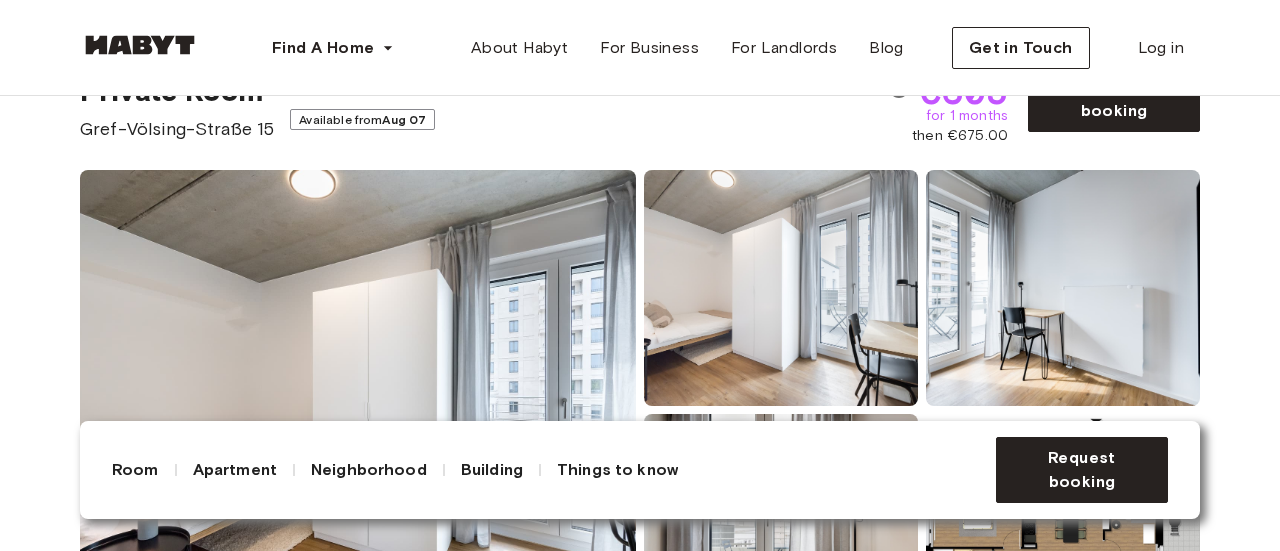 scroll, scrollTop: 0, scrollLeft: 0, axis: both 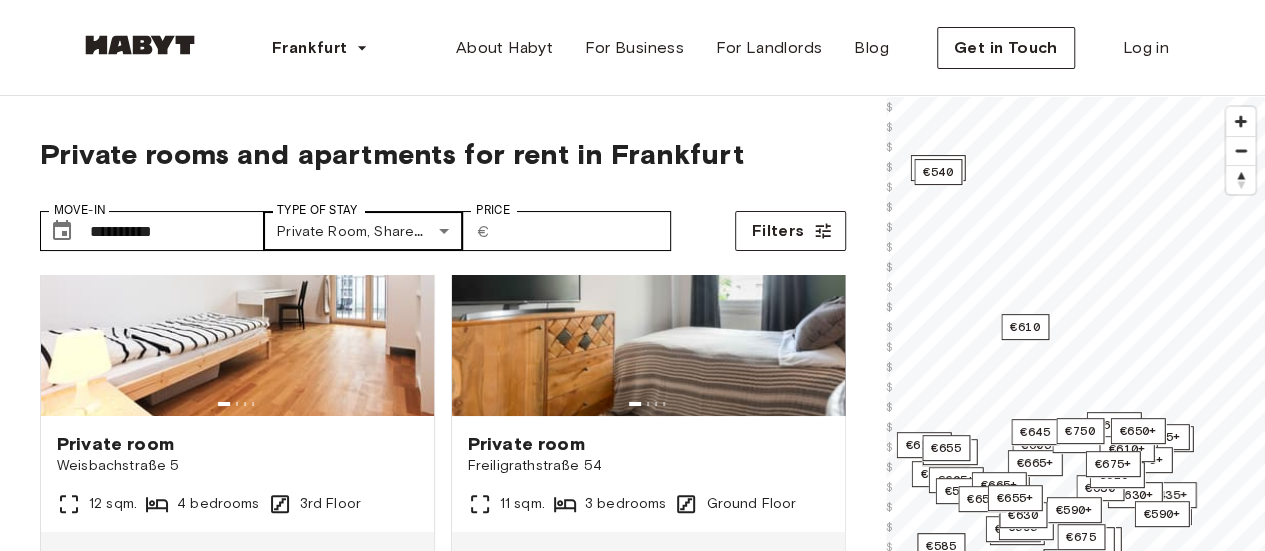 click on "**********" at bounding box center (632, 2406) 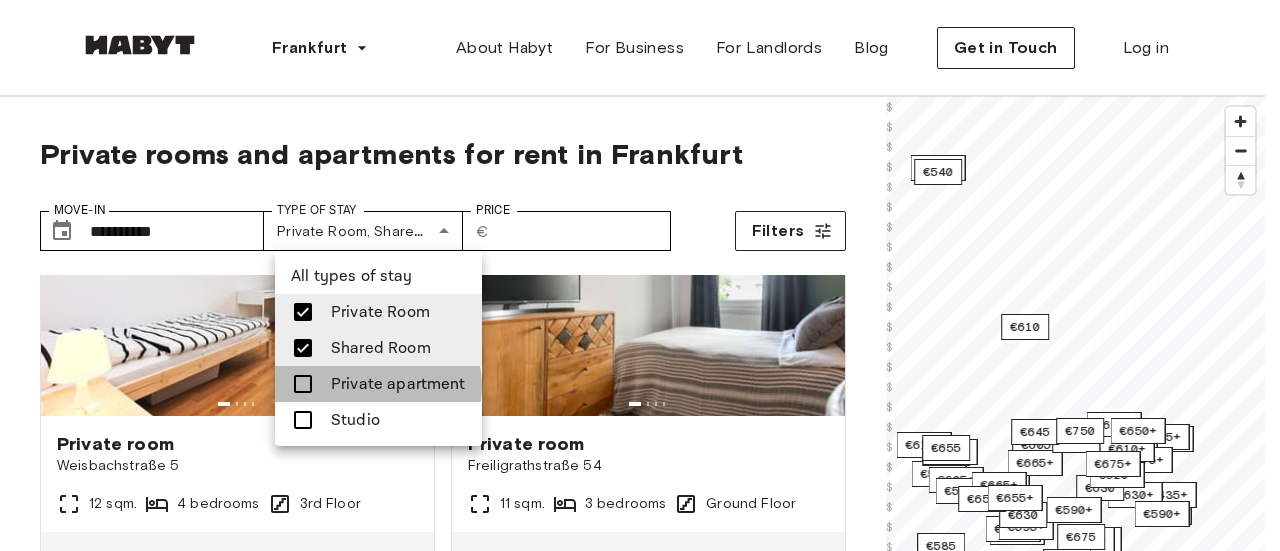 click on "Private apartment" at bounding box center (398, 384) 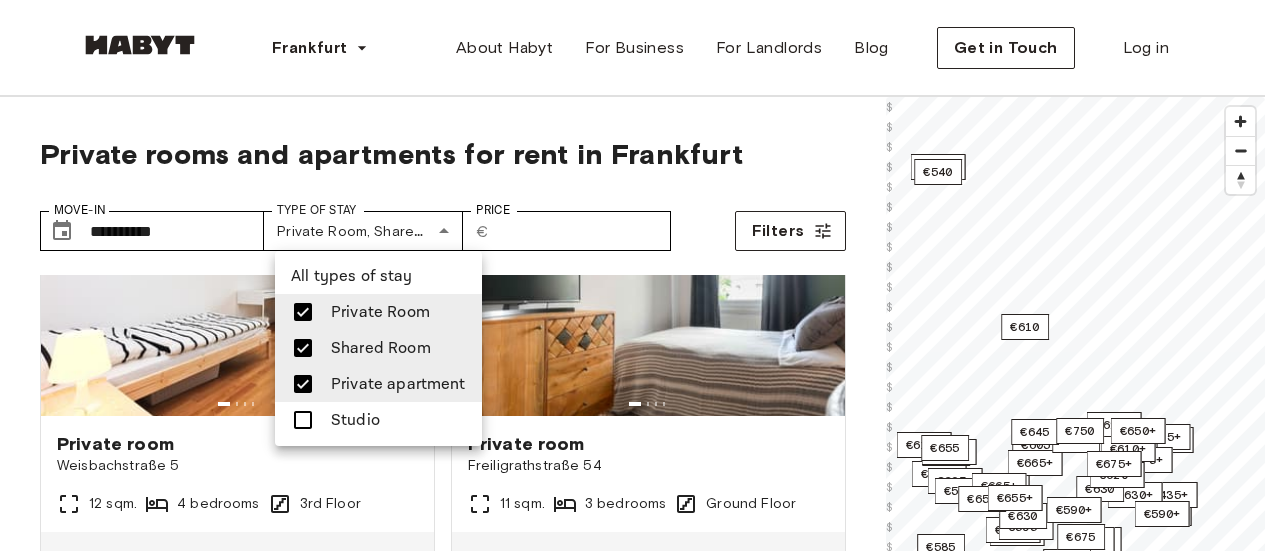 click on "Private Room" at bounding box center [378, 312] 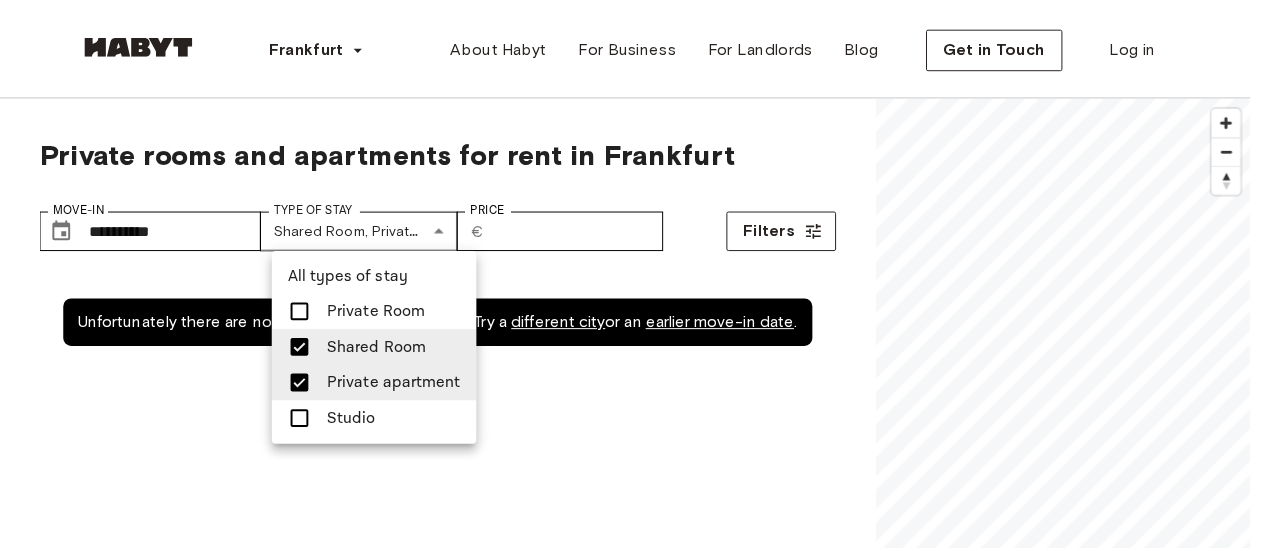 scroll, scrollTop: 0, scrollLeft: 0, axis: both 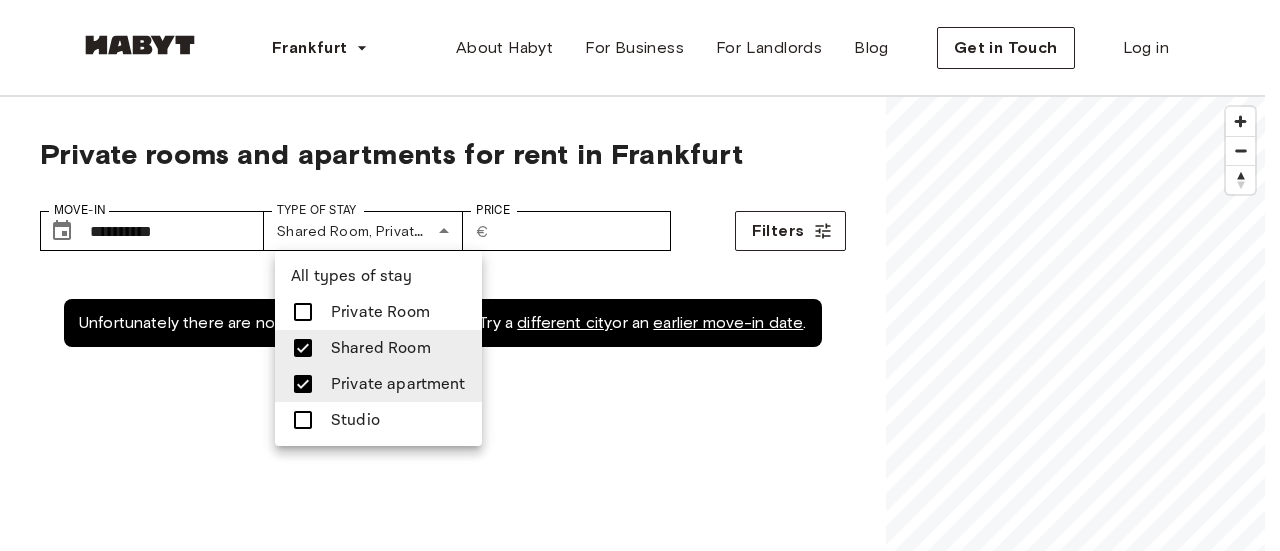click at bounding box center [309, 348] 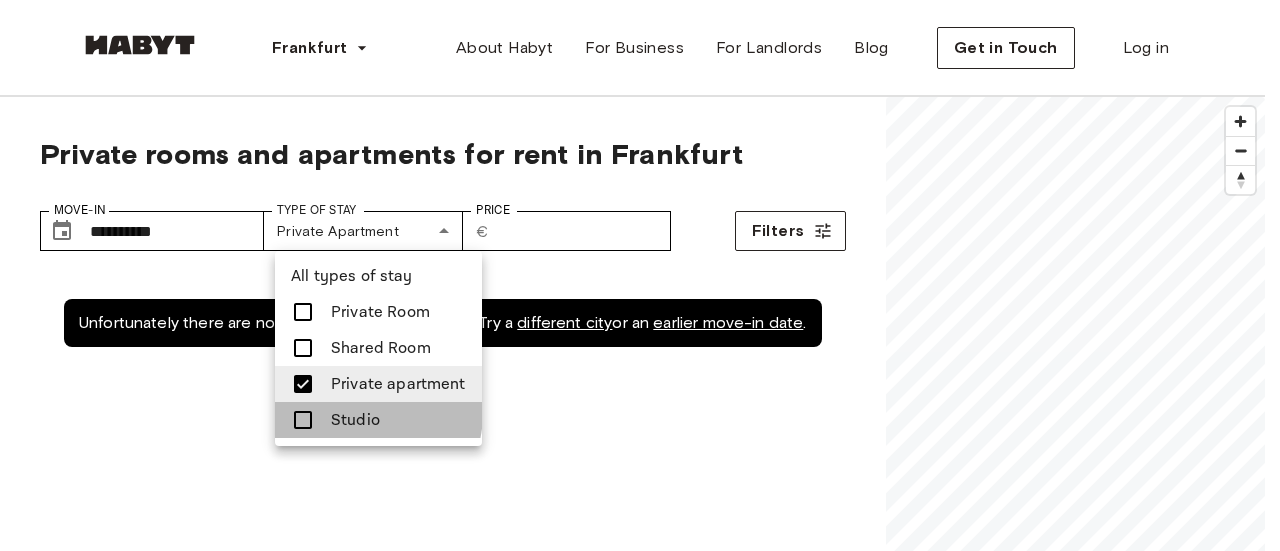 click on "Studio" at bounding box center (355, 420) 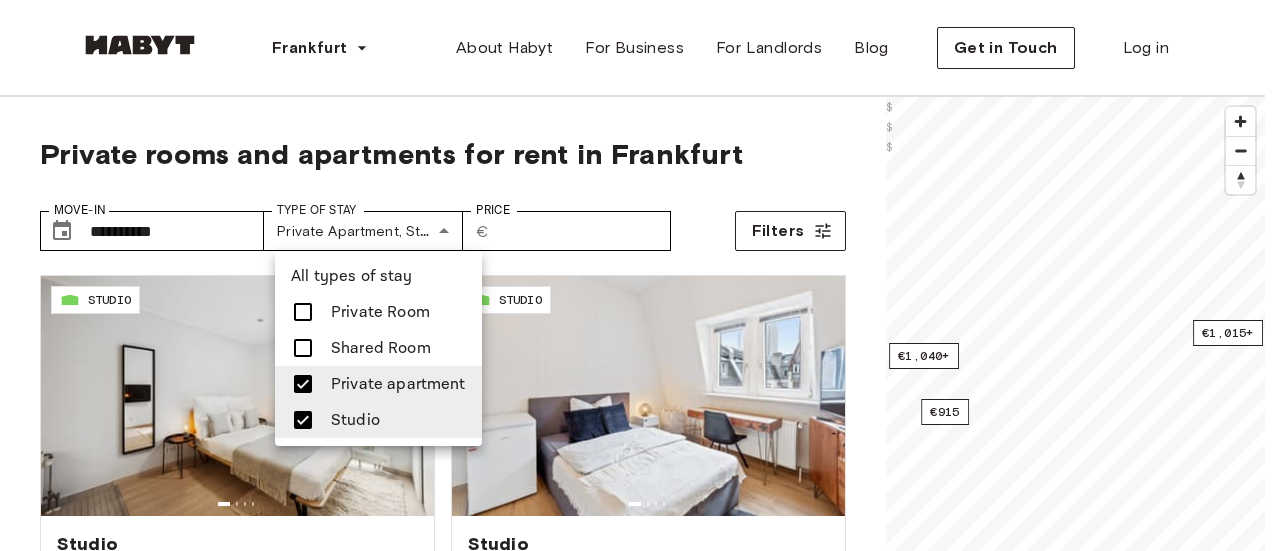 click at bounding box center [640, 275] 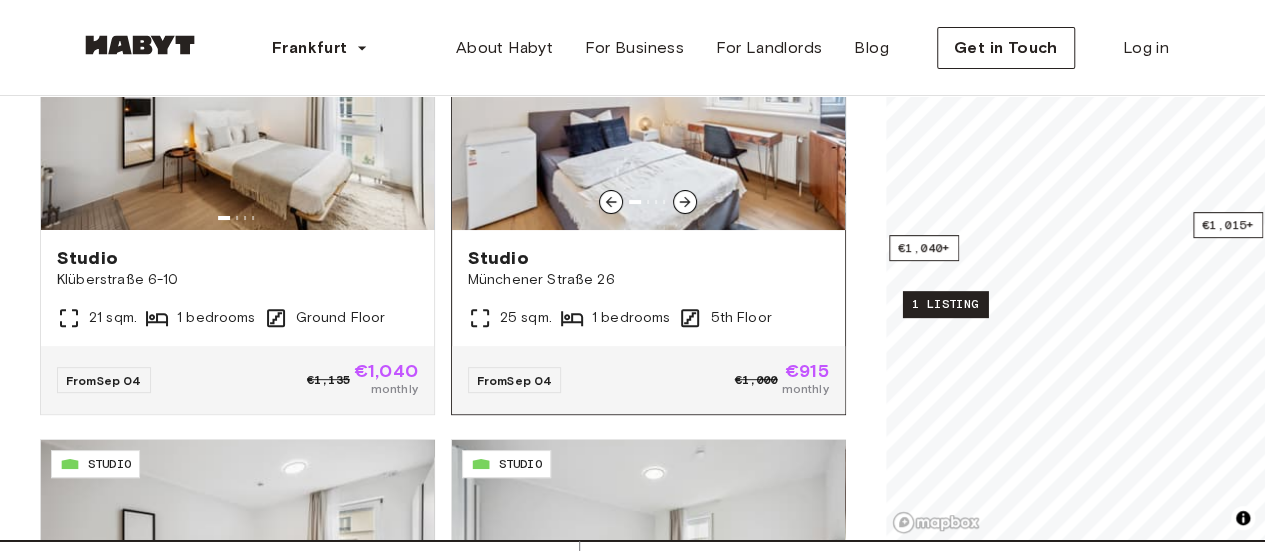 scroll, scrollTop: 300, scrollLeft: 0, axis: vertical 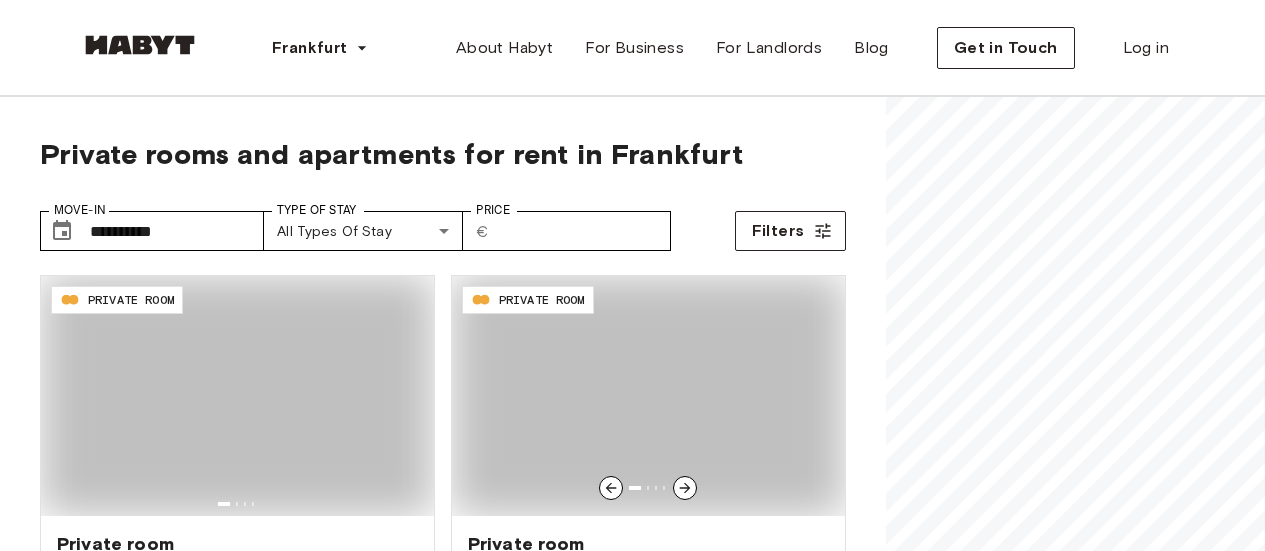 type on "**********" 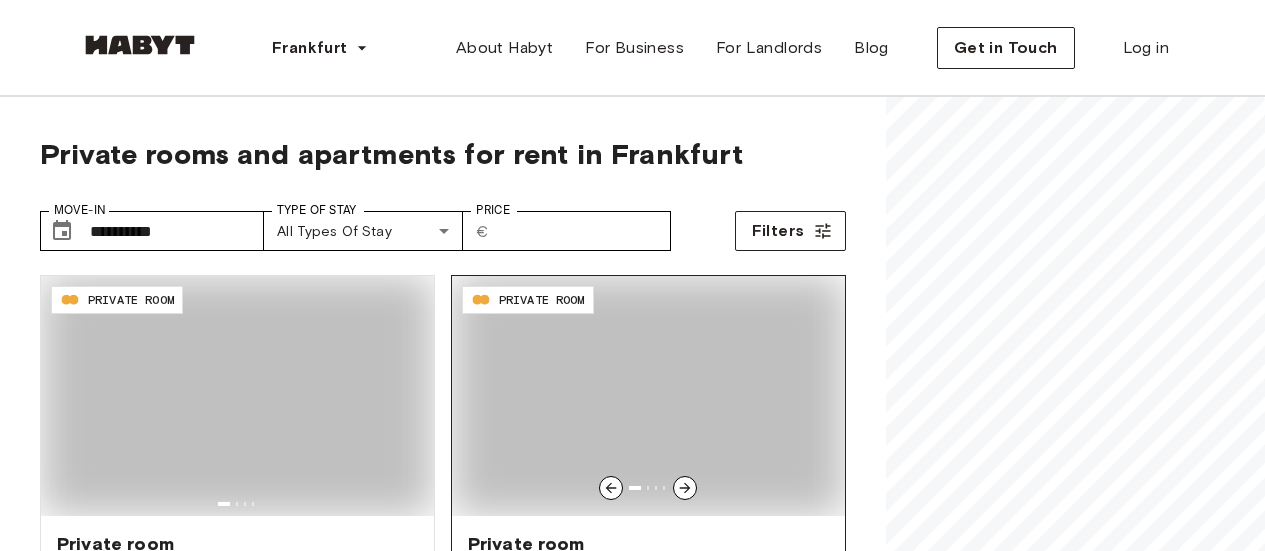 scroll, scrollTop: 0, scrollLeft: 0, axis: both 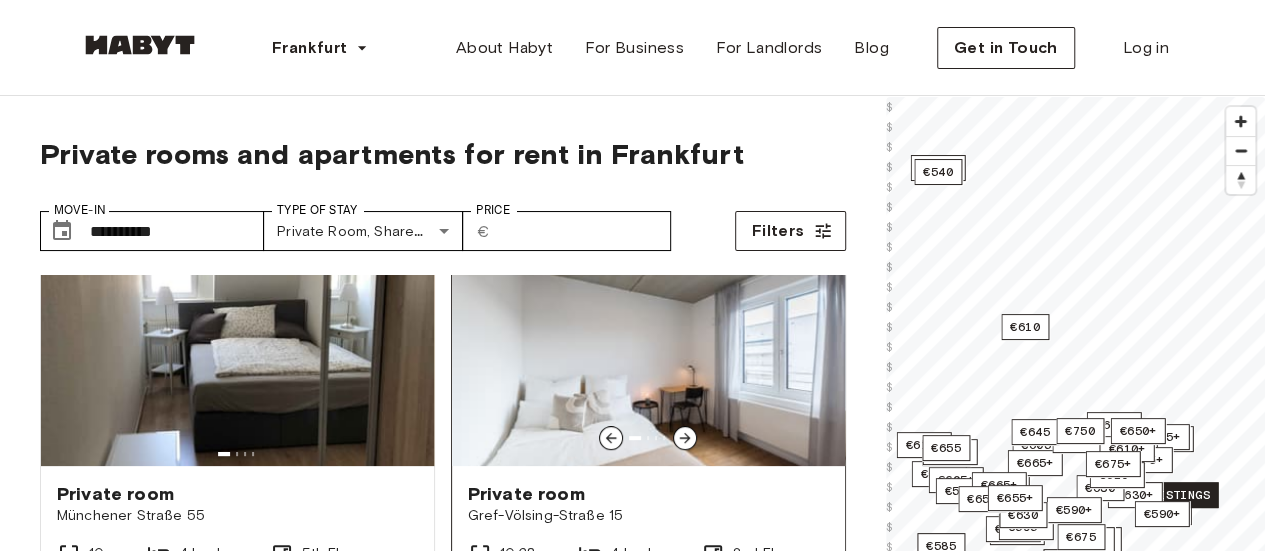 click at bounding box center (648, 346) 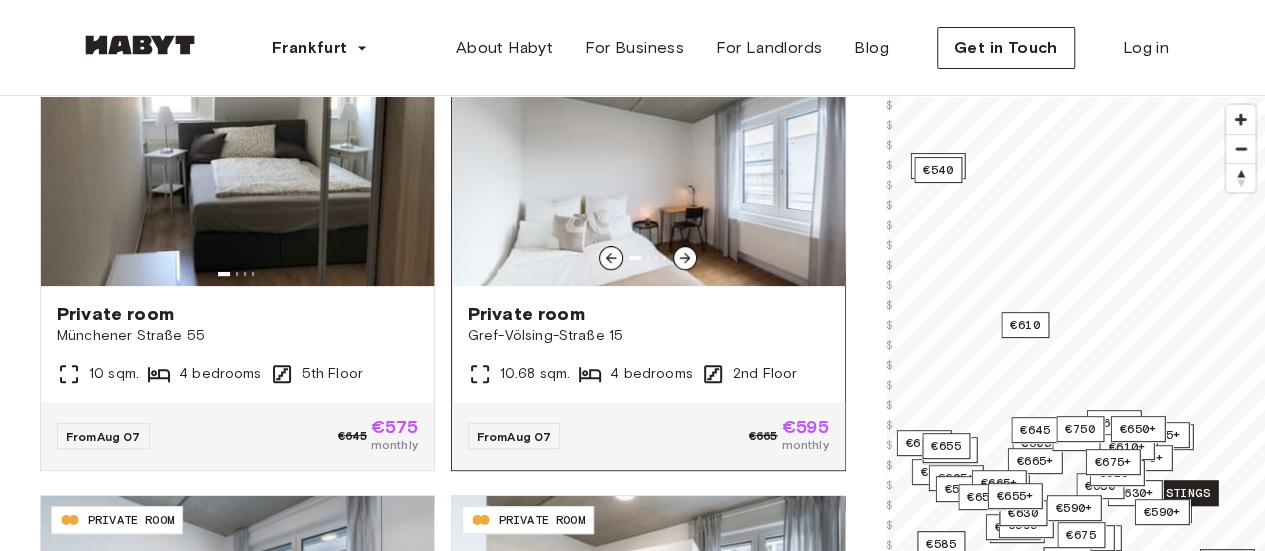scroll, scrollTop: 200, scrollLeft: 0, axis: vertical 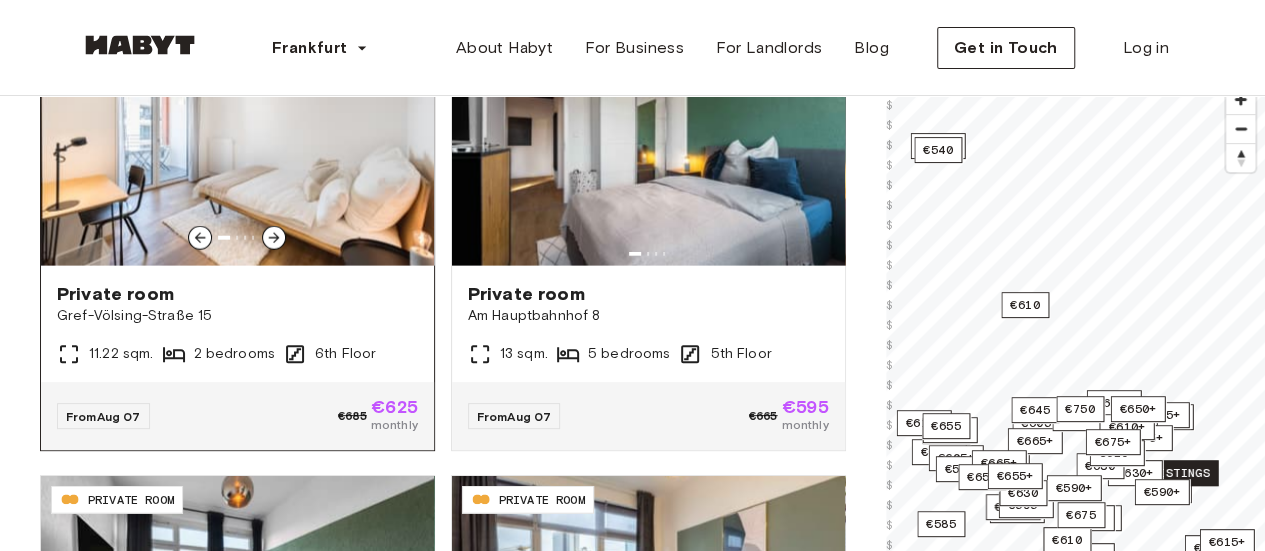 click at bounding box center (237, 146) 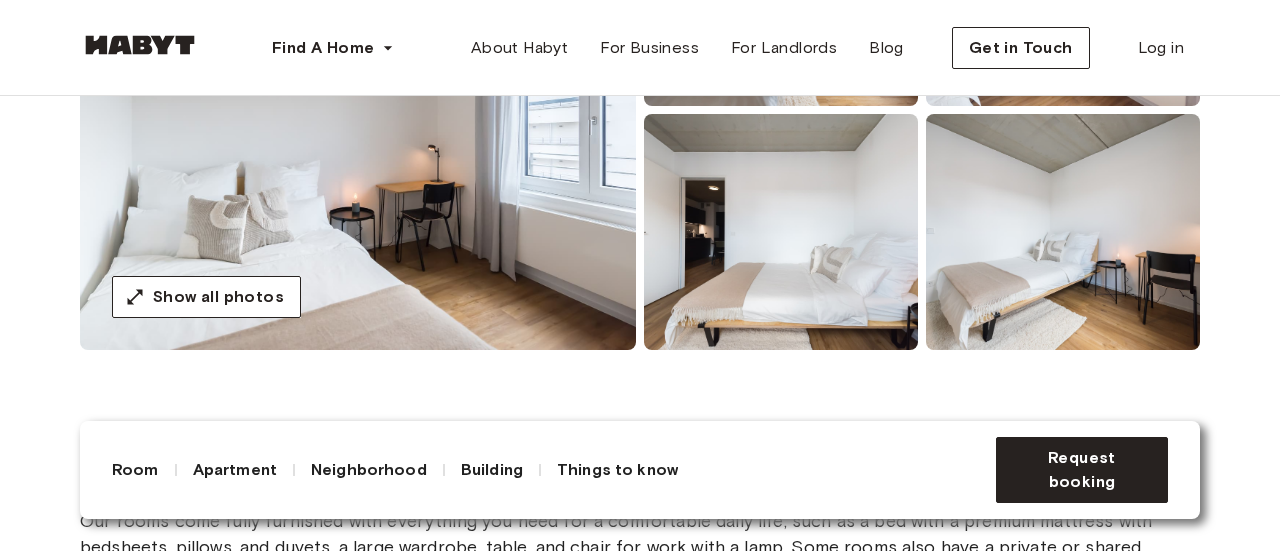 scroll, scrollTop: 425, scrollLeft: 0, axis: vertical 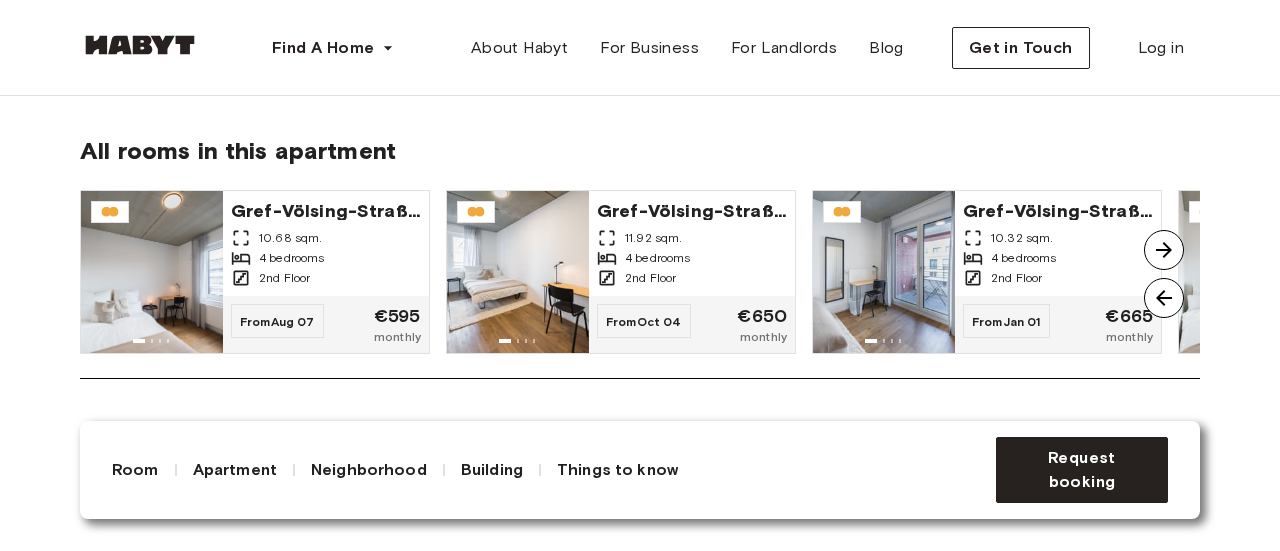 click at bounding box center [1164, 250] 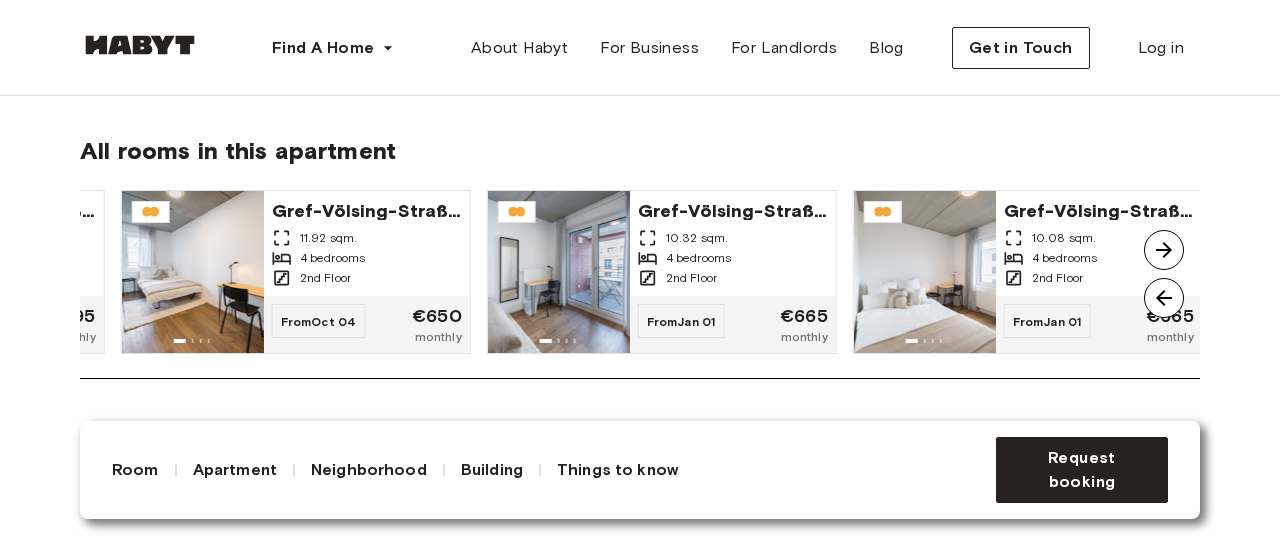 click at bounding box center [1164, 250] 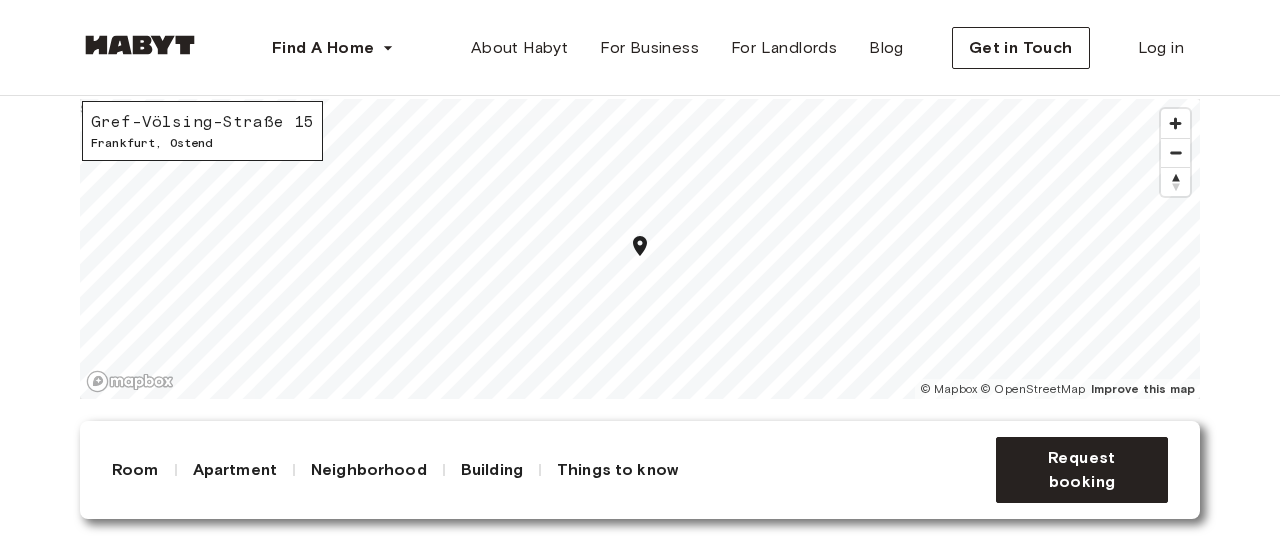 scroll, scrollTop: 2900, scrollLeft: 0, axis: vertical 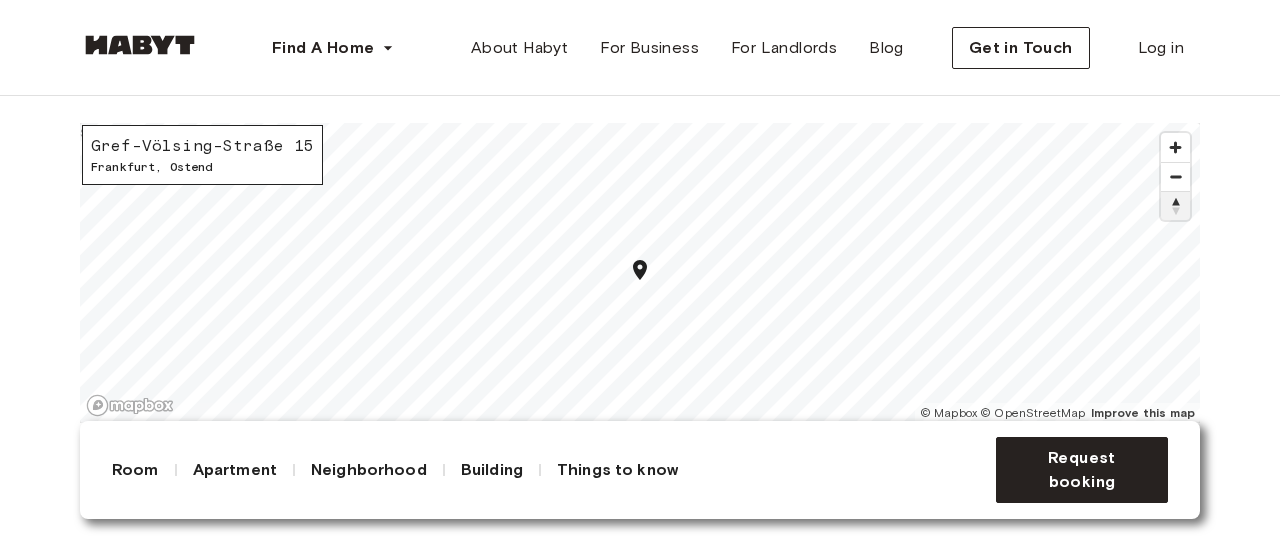 click at bounding box center [1175, 206] 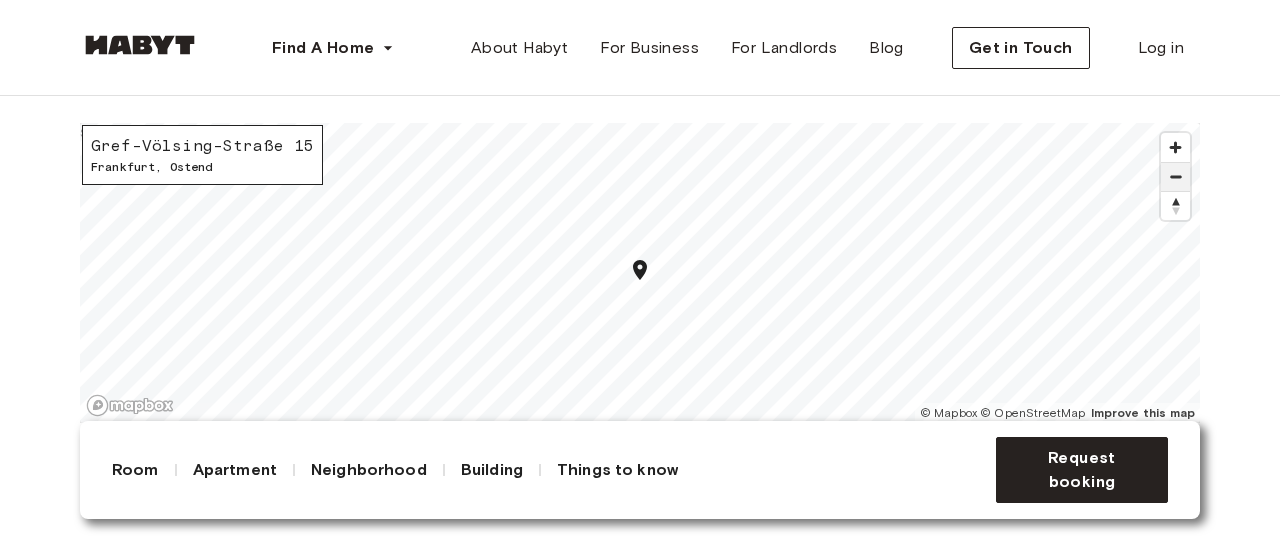click at bounding box center (1175, 177) 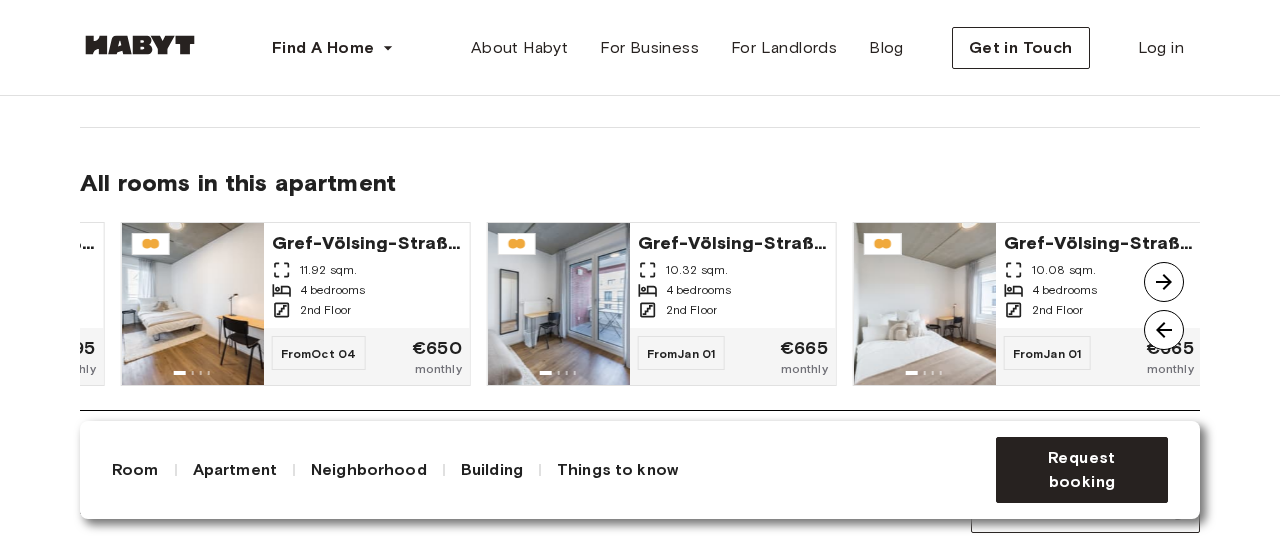 scroll, scrollTop: 1700, scrollLeft: 0, axis: vertical 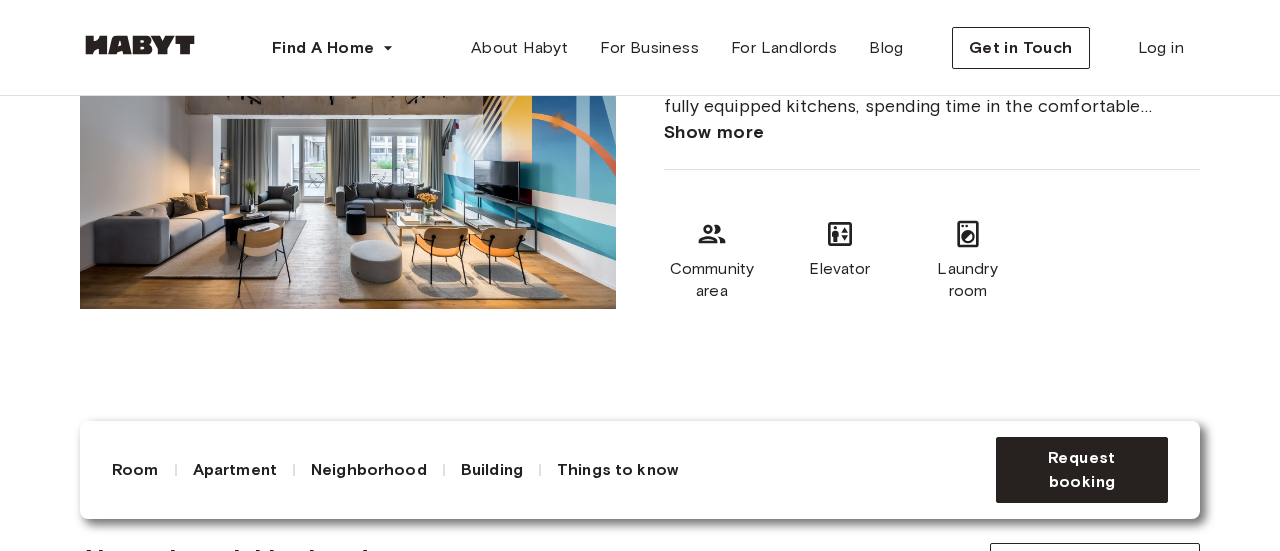 click at bounding box center [348, 153] 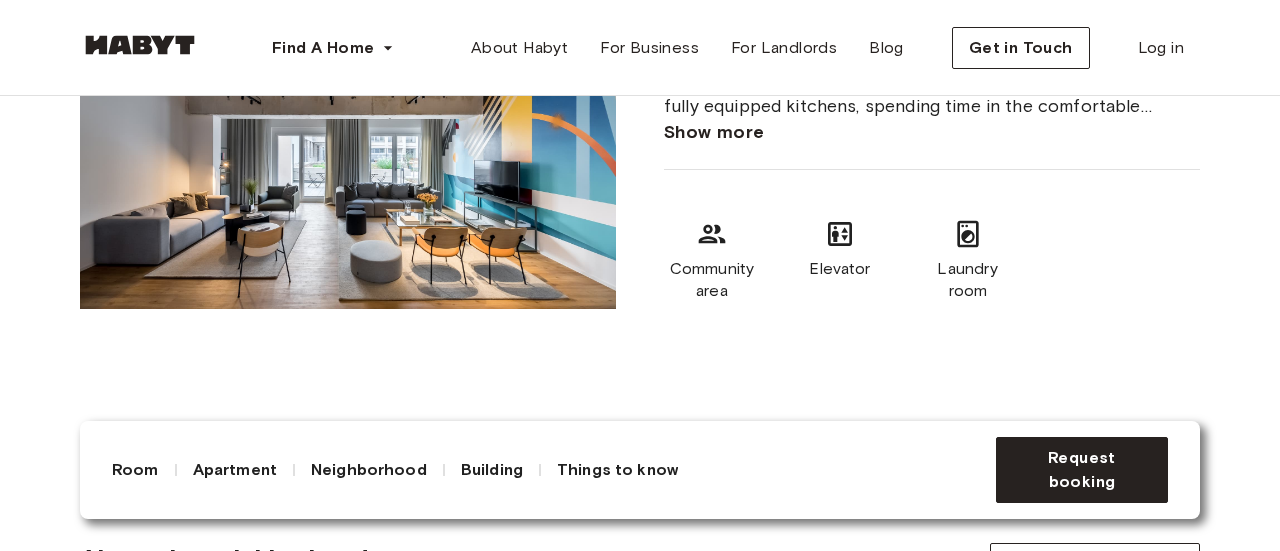 click on "Show more" at bounding box center (714, 132) 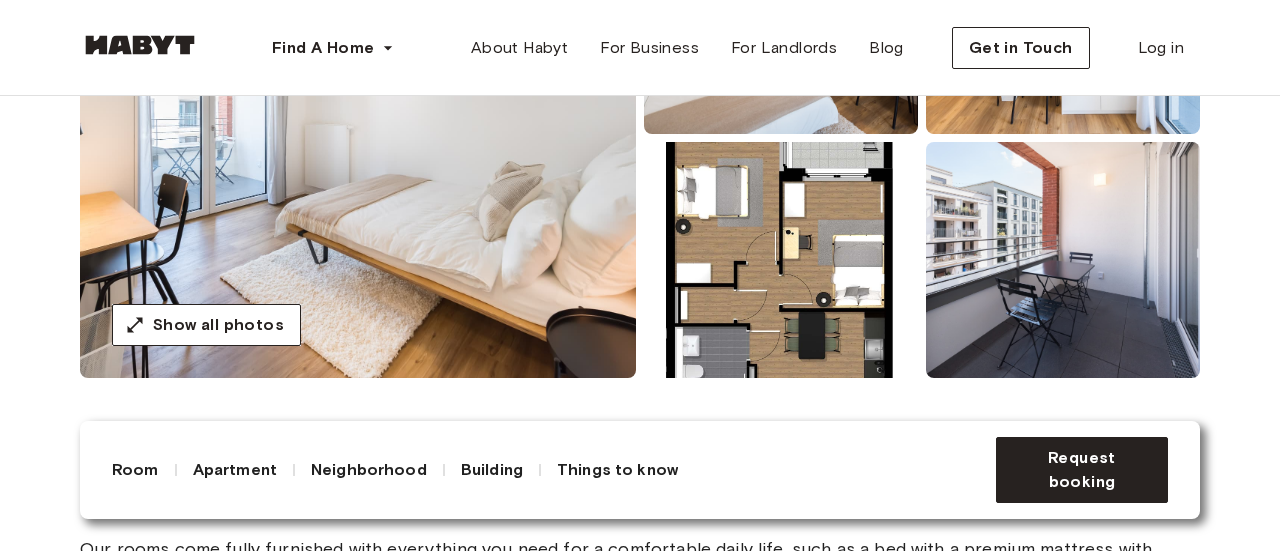 scroll, scrollTop: 400, scrollLeft: 0, axis: vertical 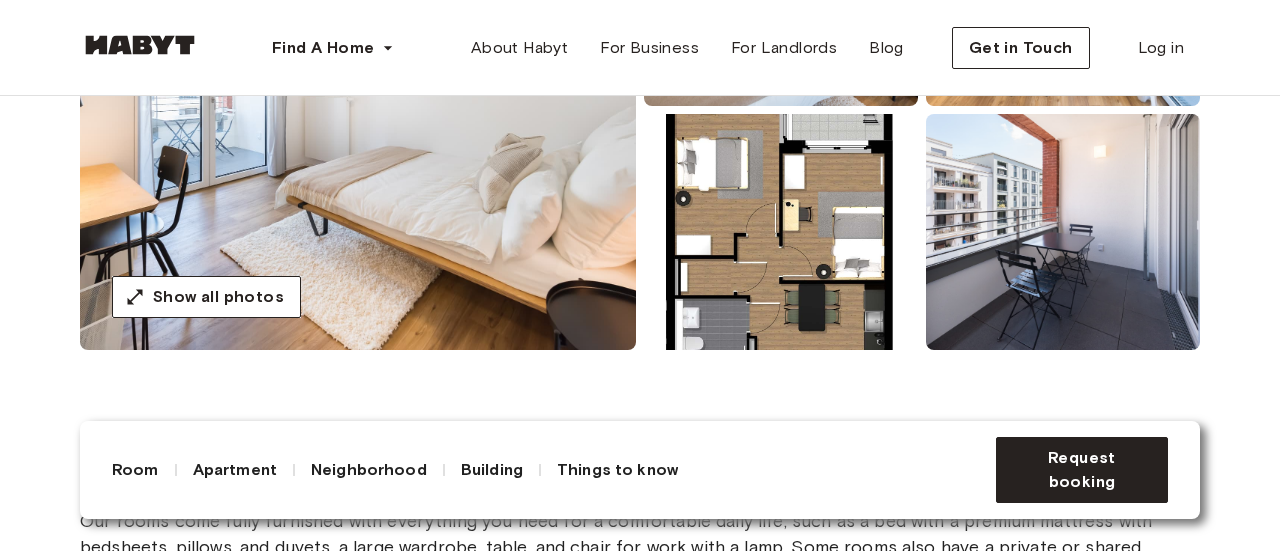 click at bounding box center (781, 232) 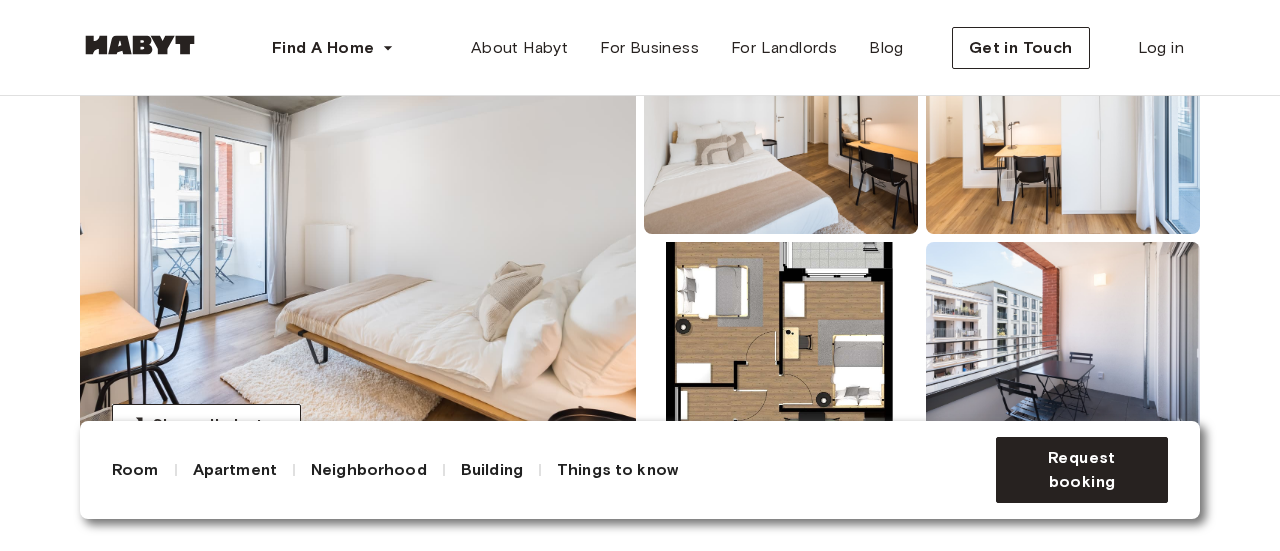 scroll, scrollTop: 300, scrollLeft: 0, axis: vertical 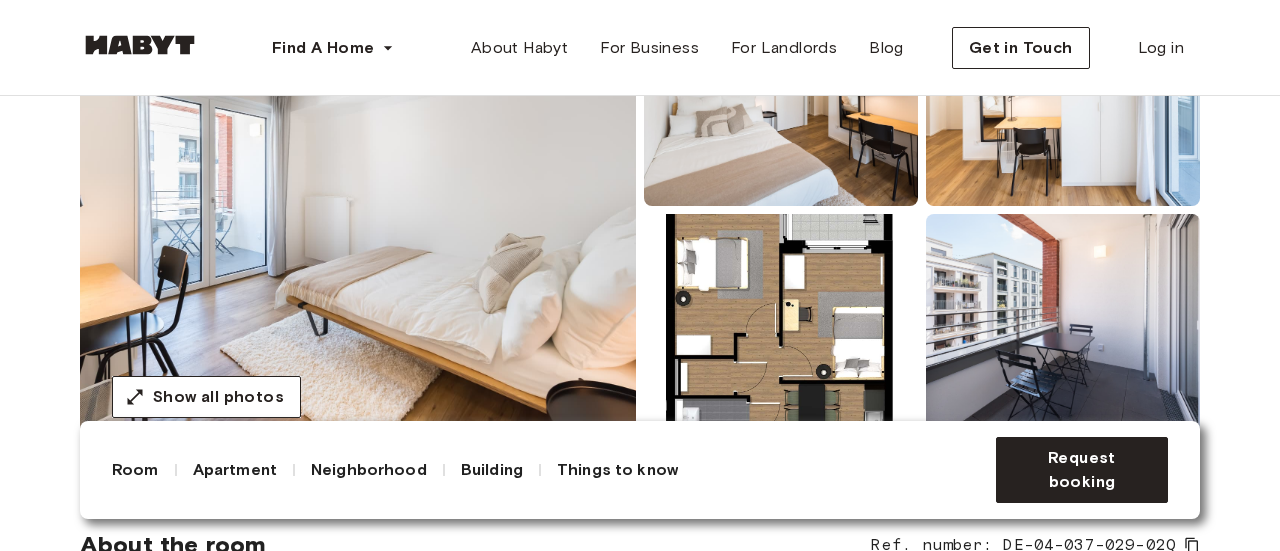 click on "Room" at bounding box center [135, 470] 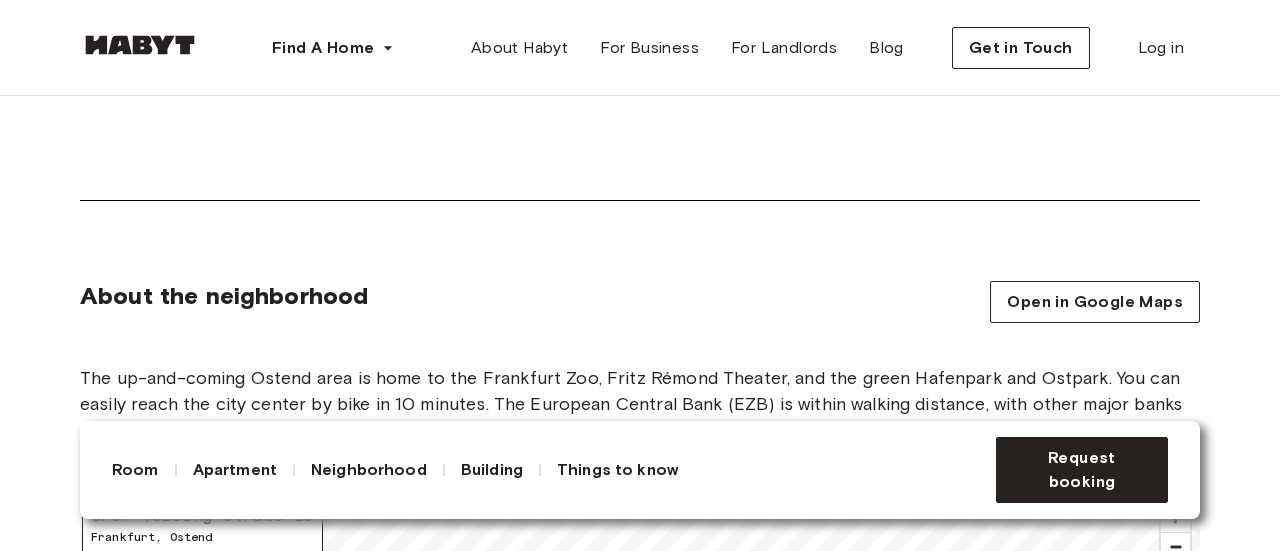scroll, scrollTop: 2650, scrollLeft: 0, axis: vertical 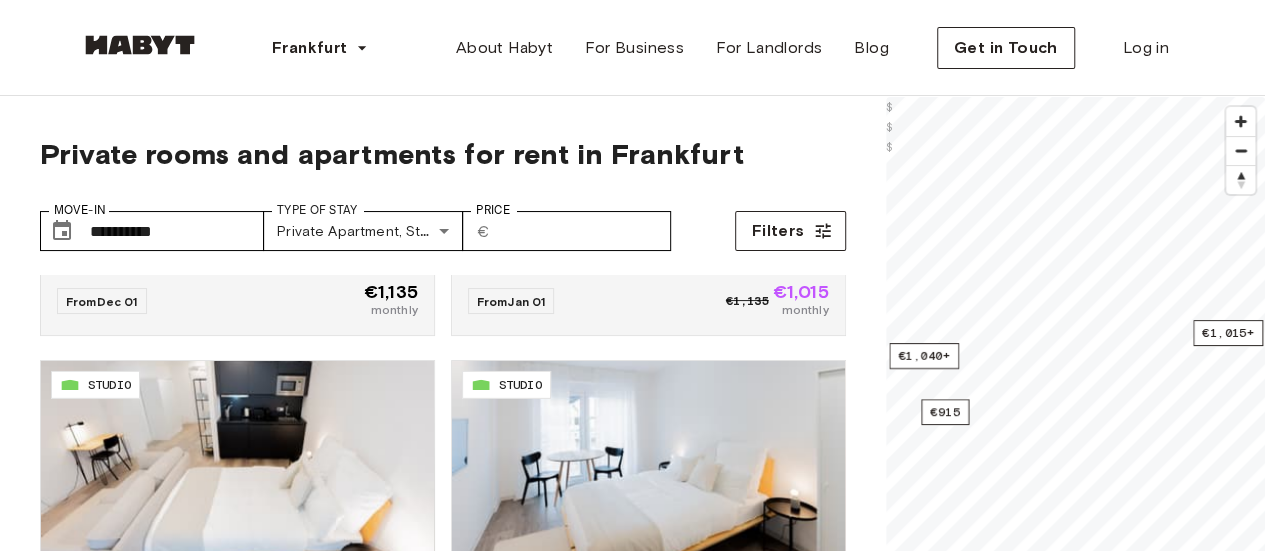 click on "**********" at bounding box center (443, 186) 